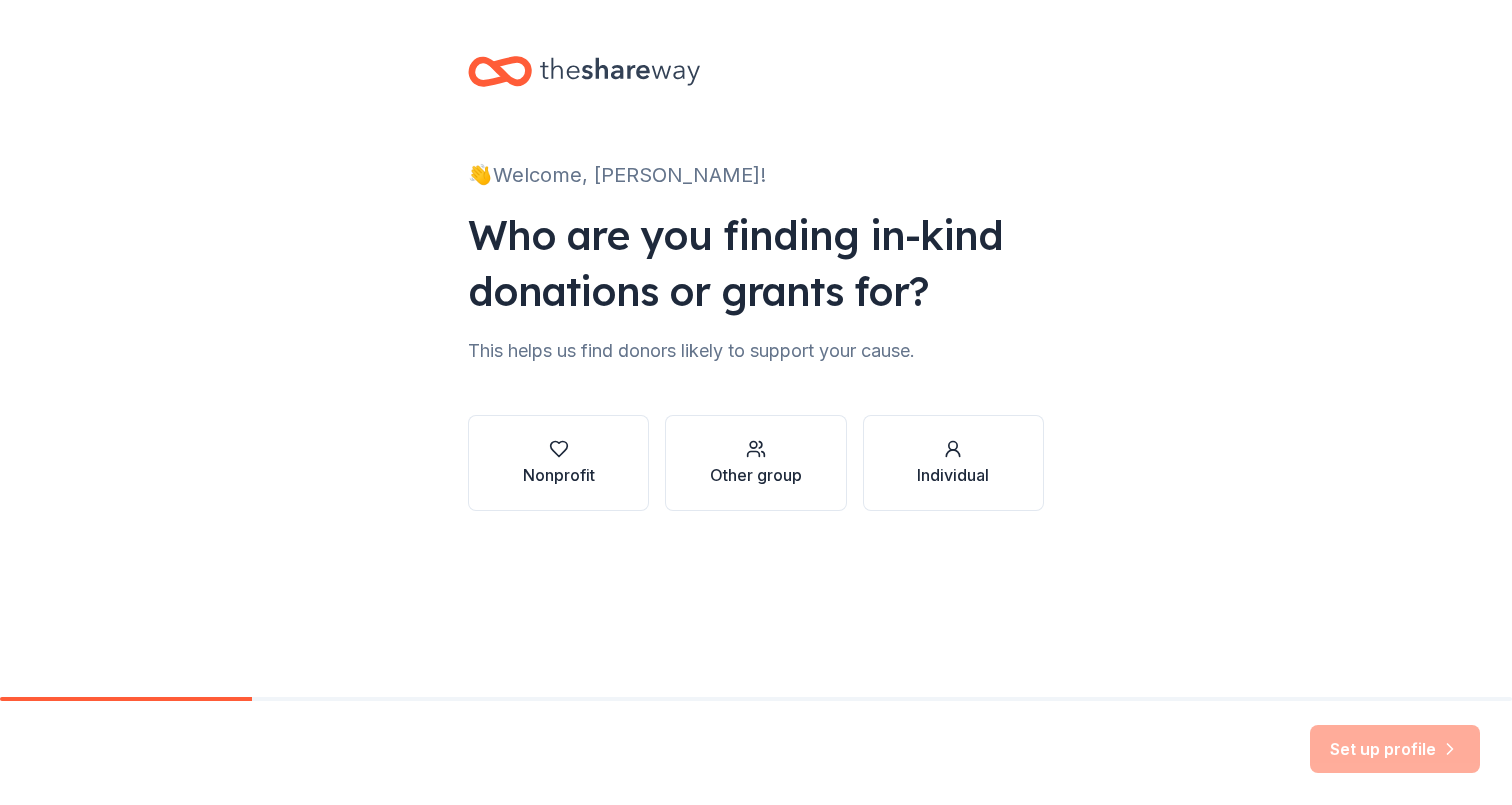 scroll, scrollTop: 0, scrollLeft: 0, axis: both 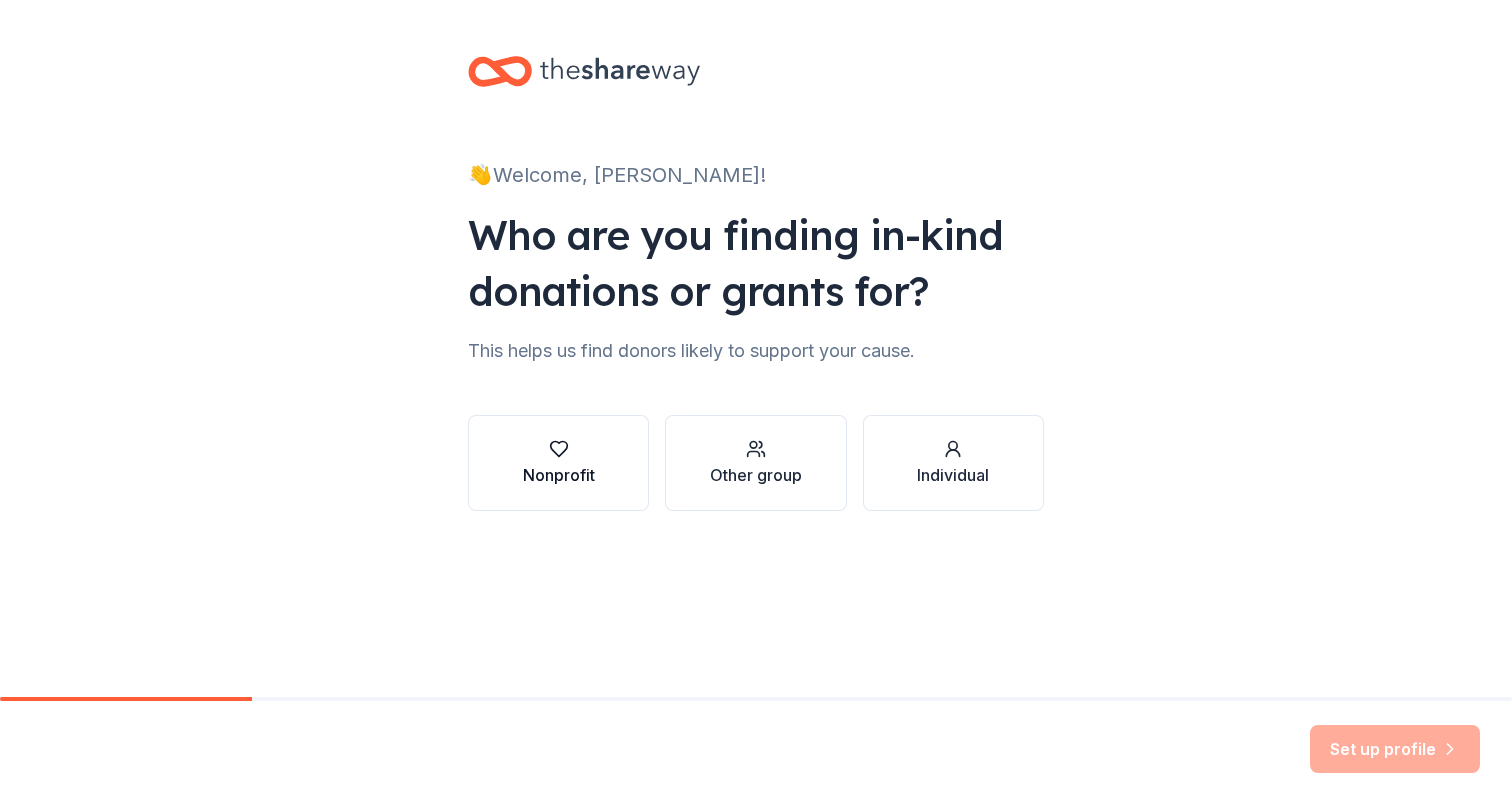 click on "Nonprofit" at bounding box center [559, 475] 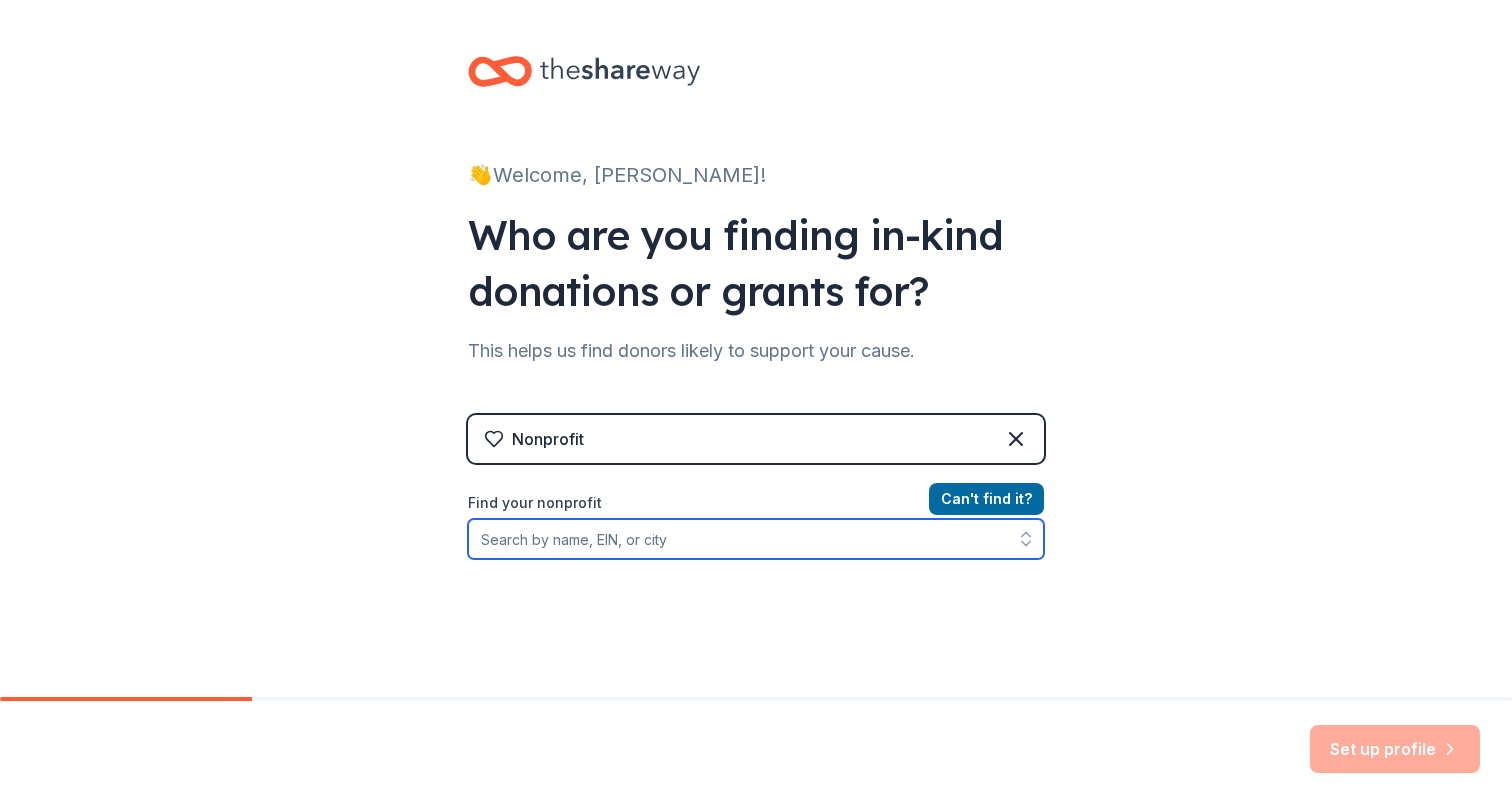 click on "Find your nonprofit" at bounding box center [756, 539] 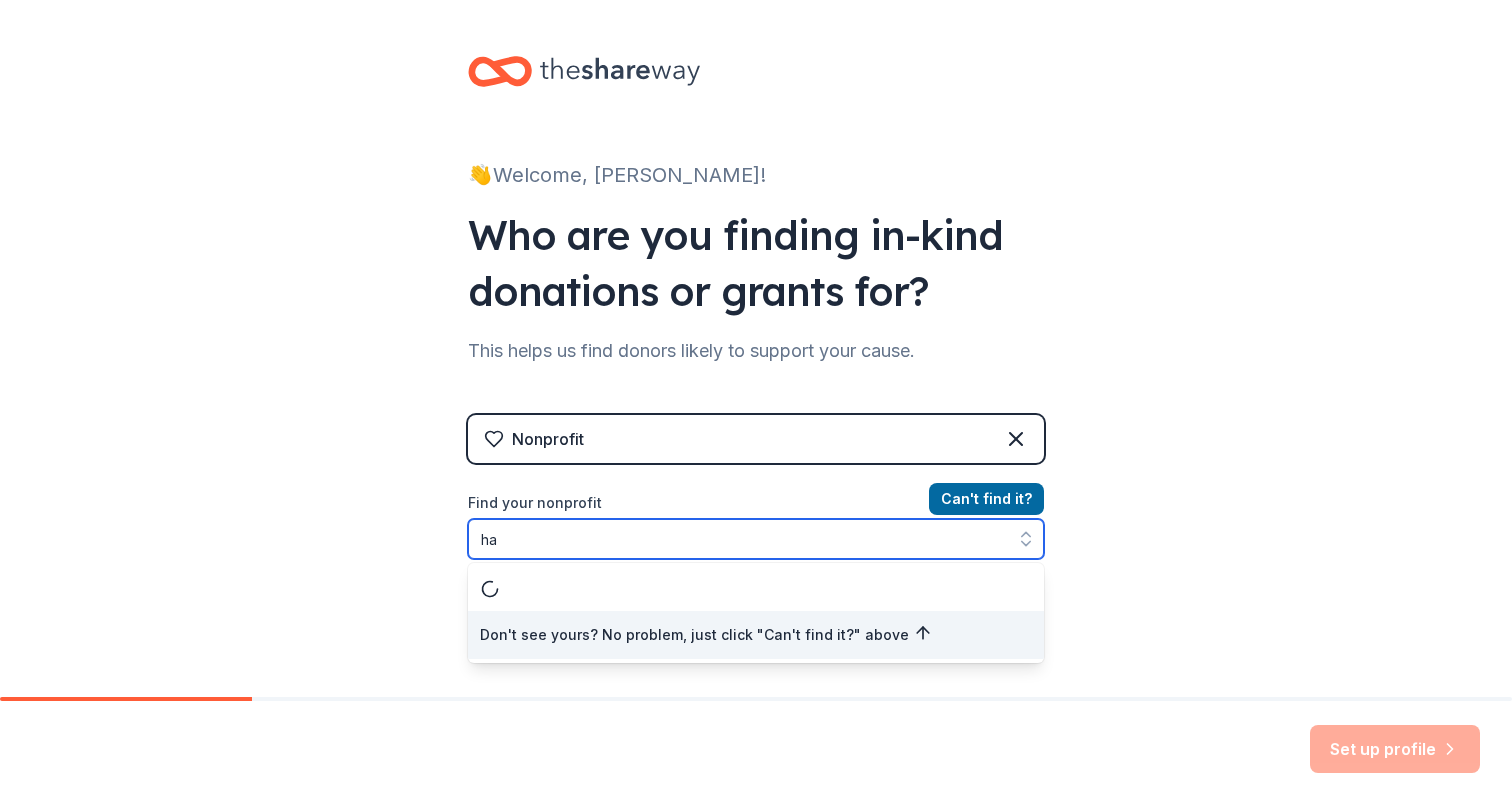 type on "h" 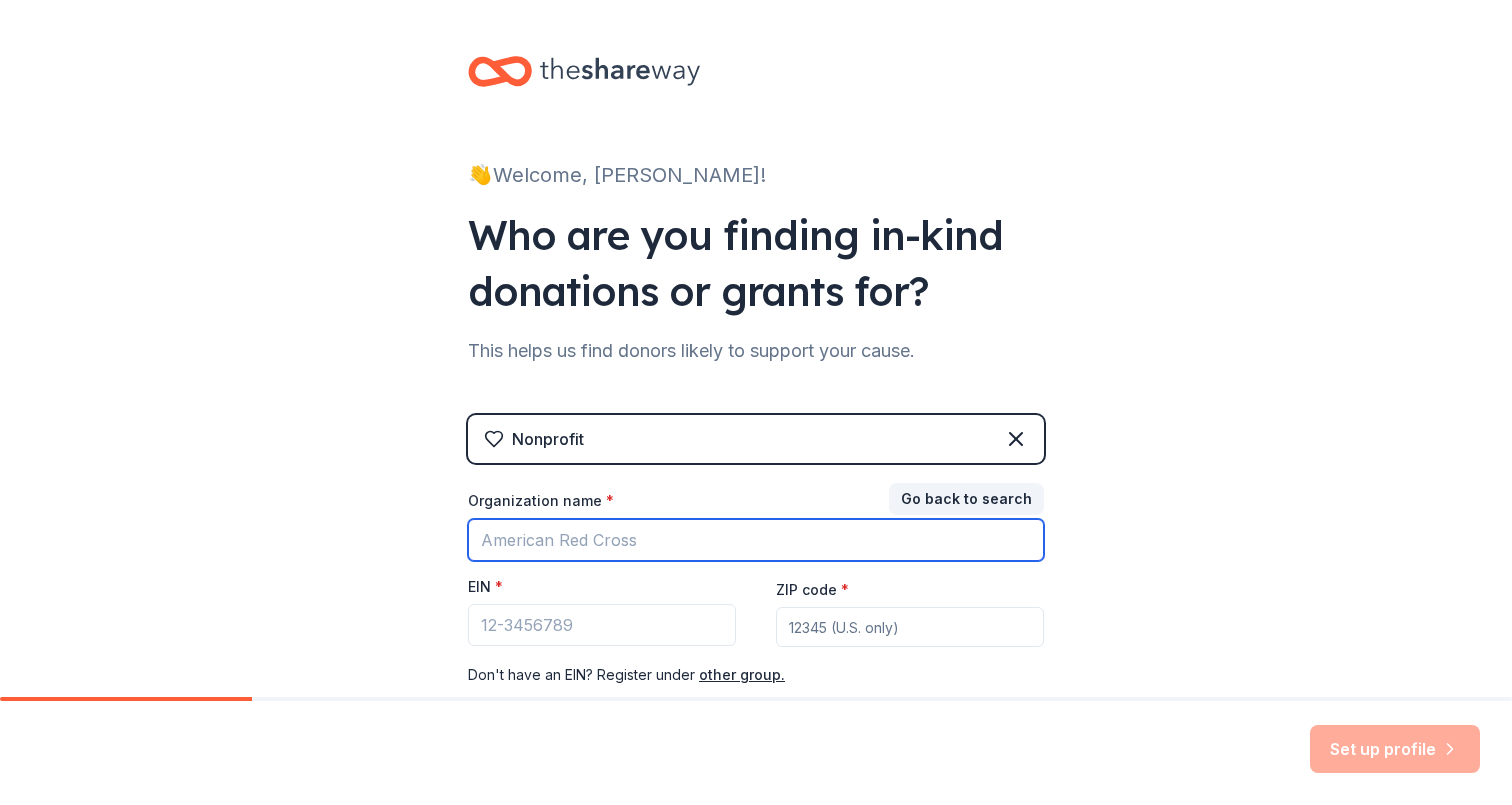 click on "Organization name *" at bounding box center [756, 540] 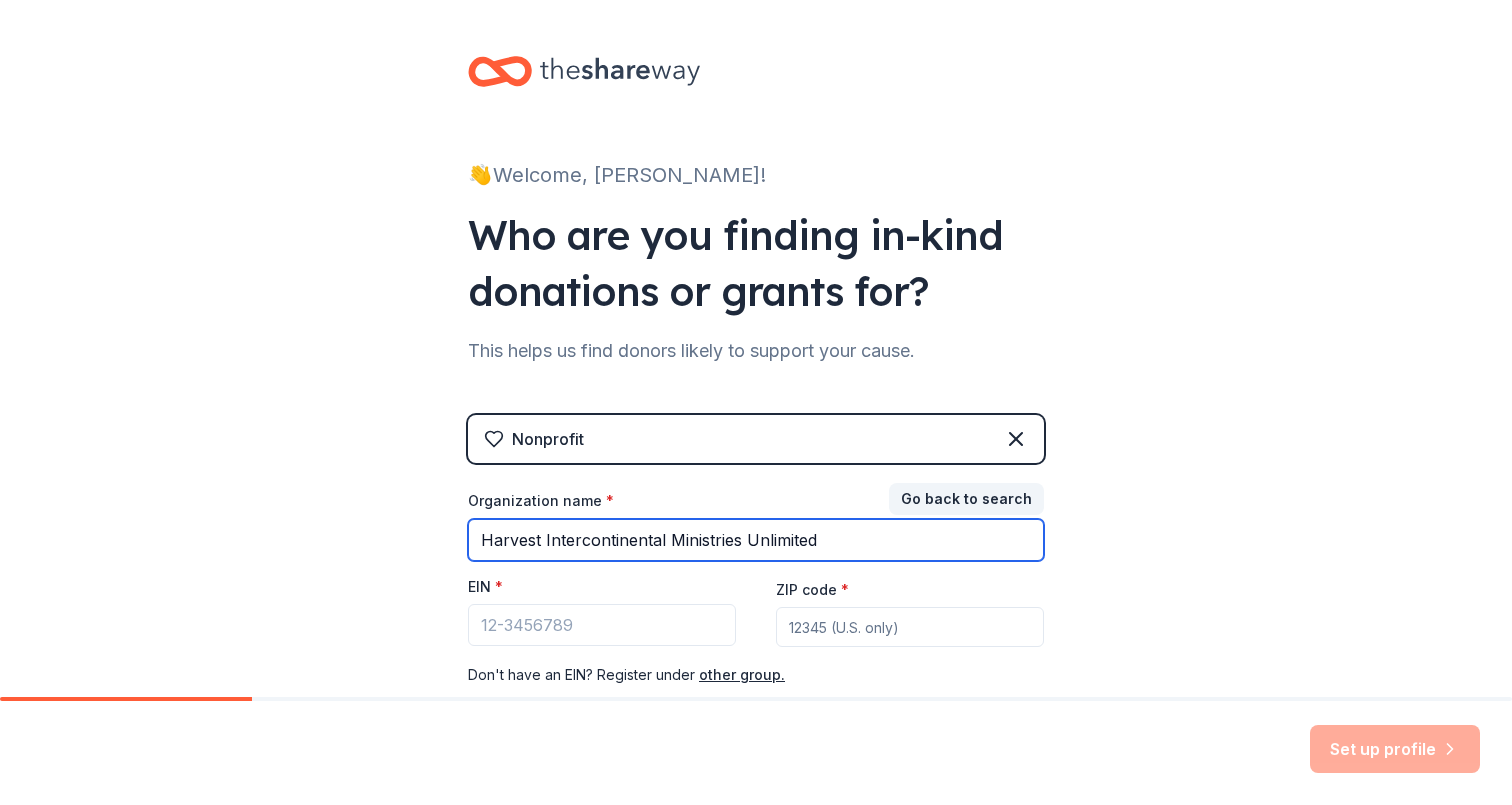 type on "Harvest Intercontinental Ministries Unlimited" 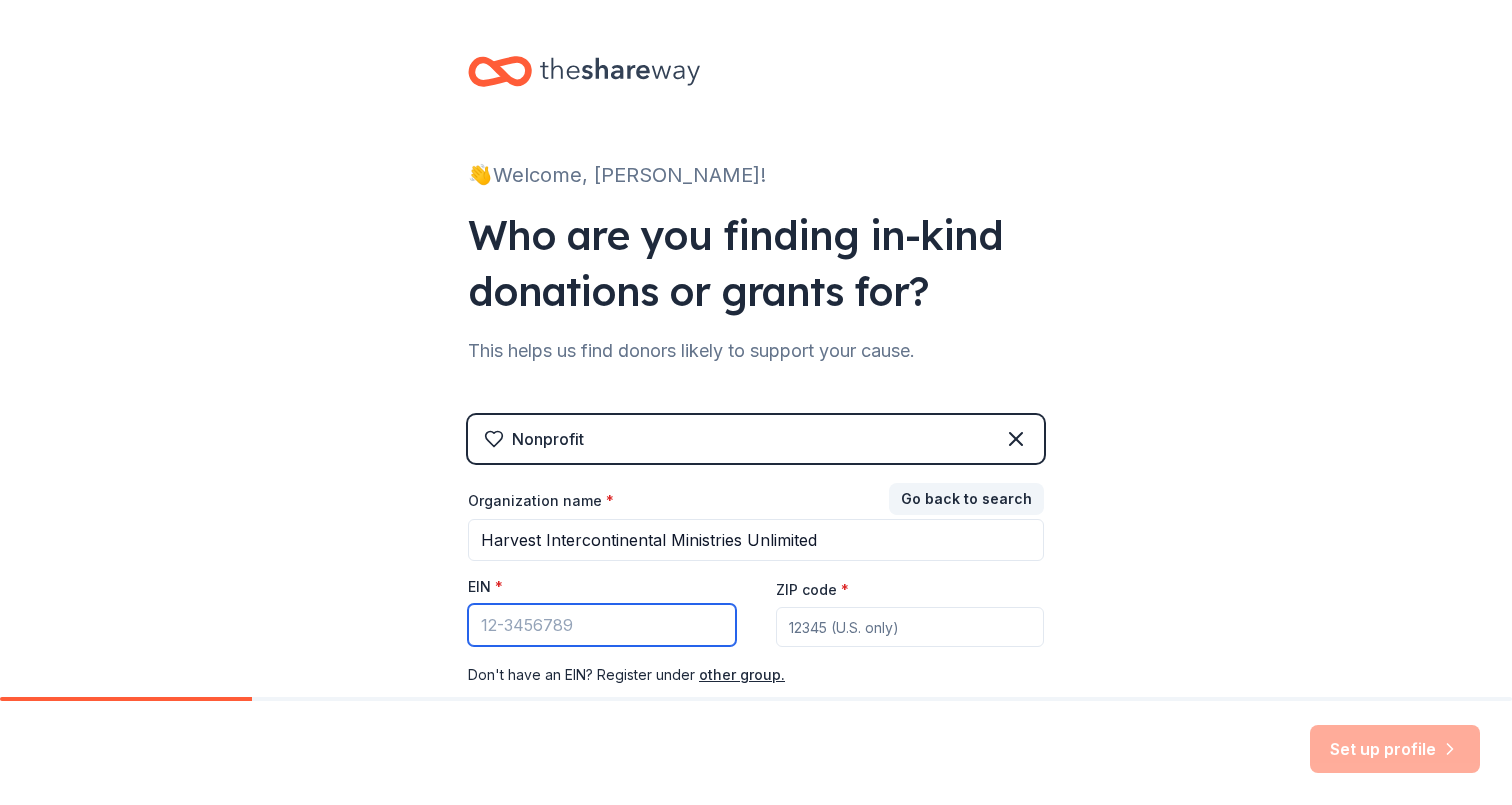 click on "EIN *" at bounding box center [602, 625] 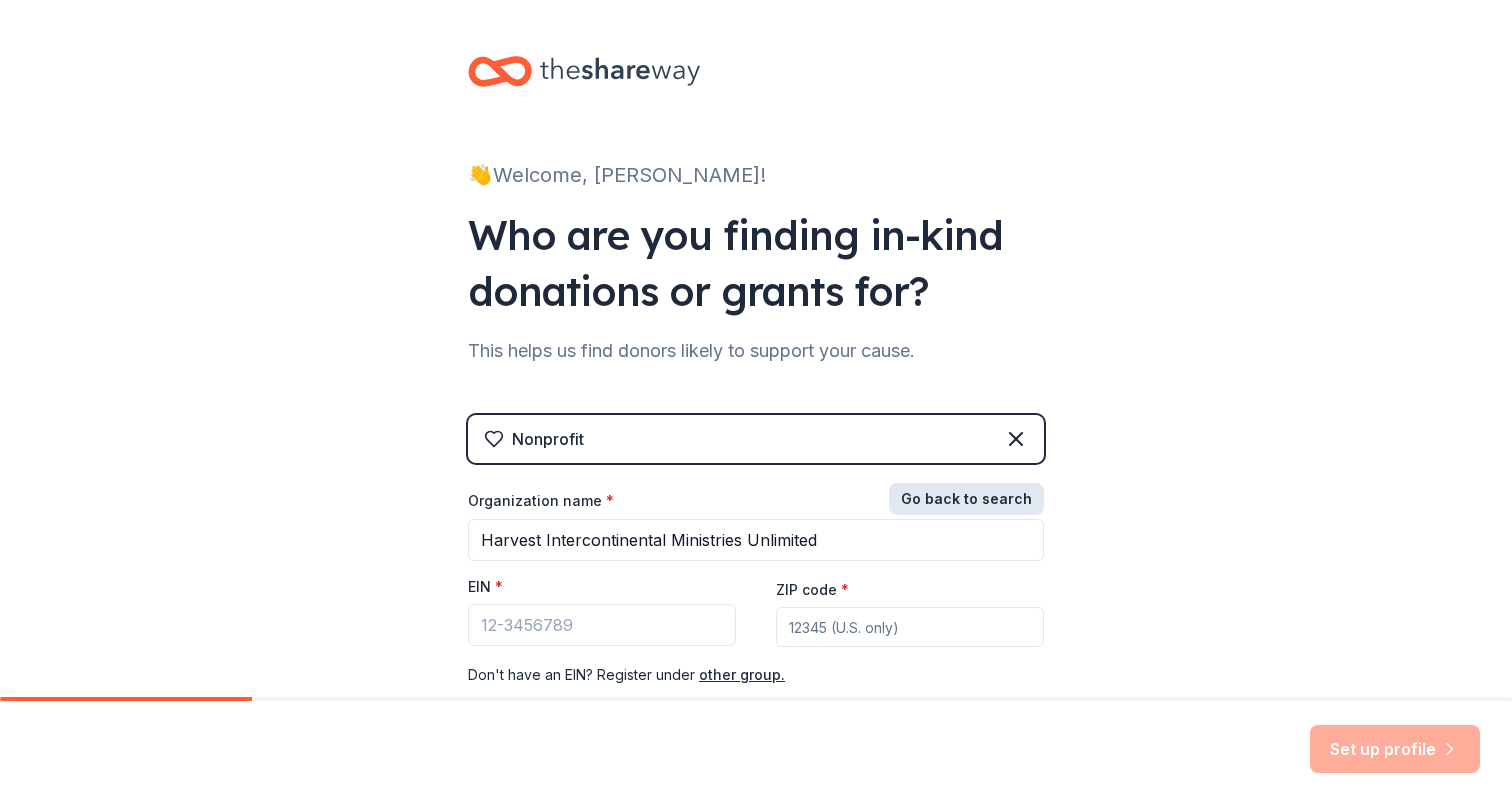 click on "Go back to search" at bounding box center (966, 499) 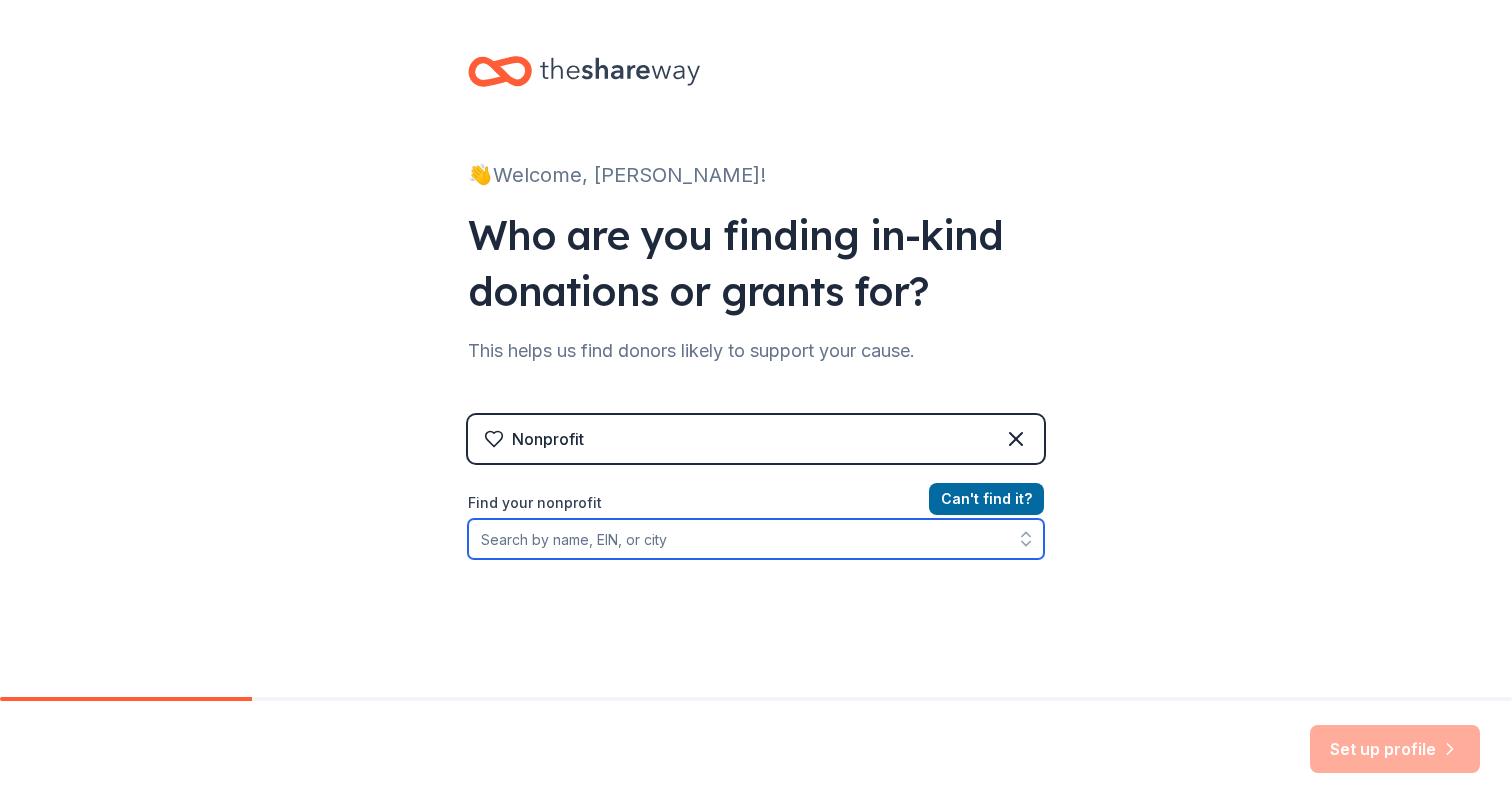 click on "Find your nonprofit" at bounding box center [756, 539] 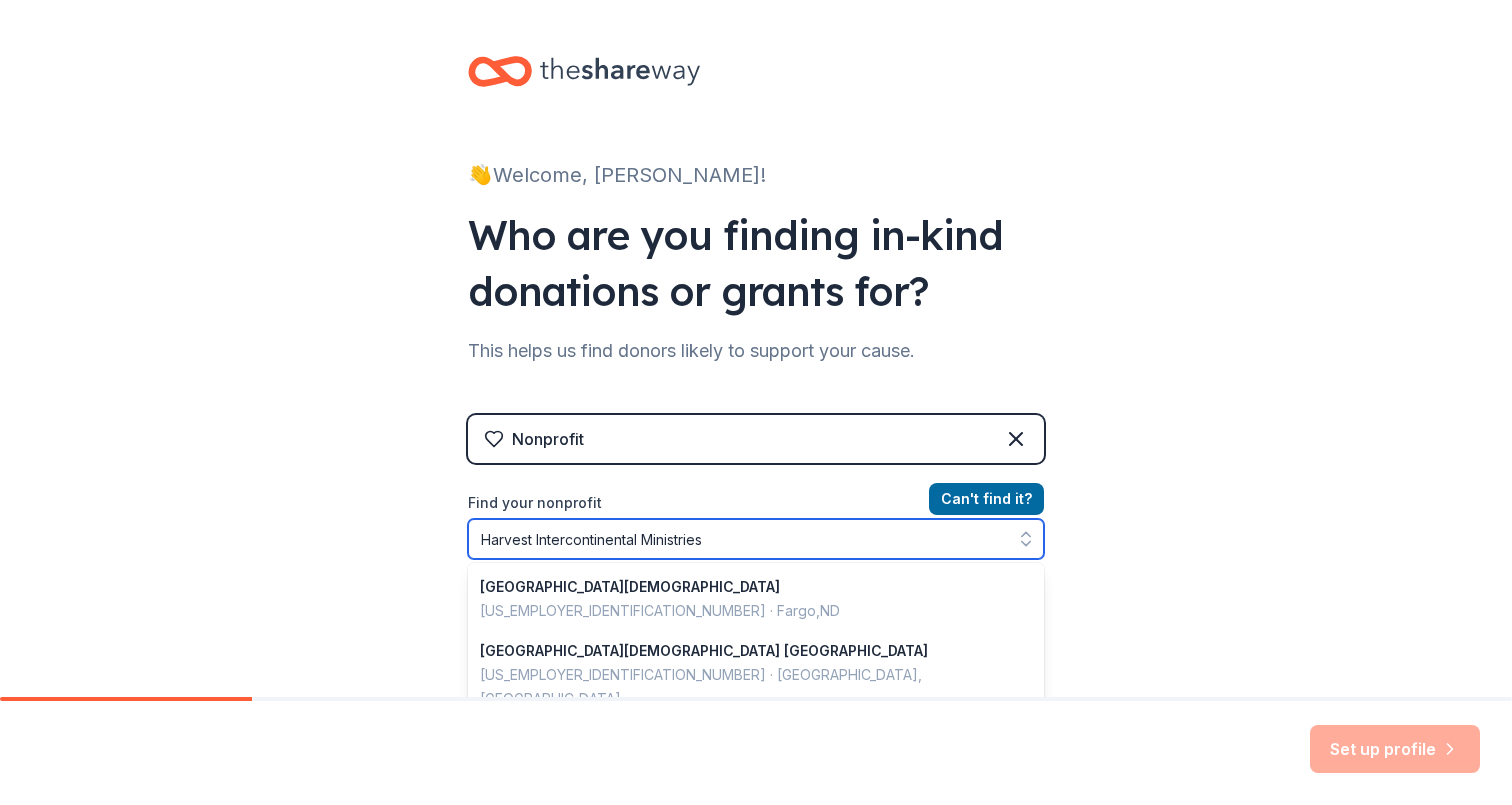 type on "Harvest Intercontinental Ministries" 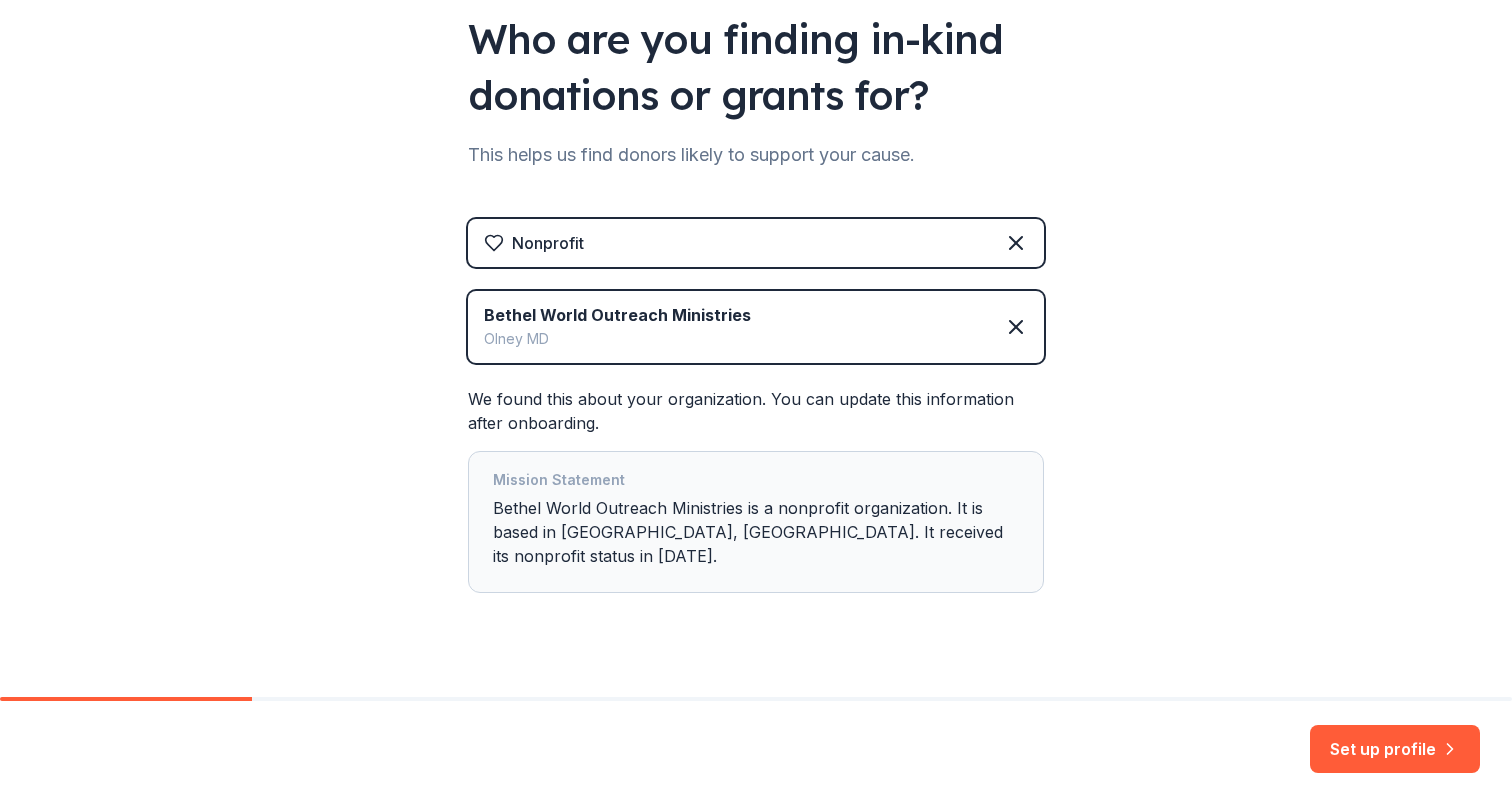 scroll, scrollTop: 204, scrollLeft: 0, axis: vertical 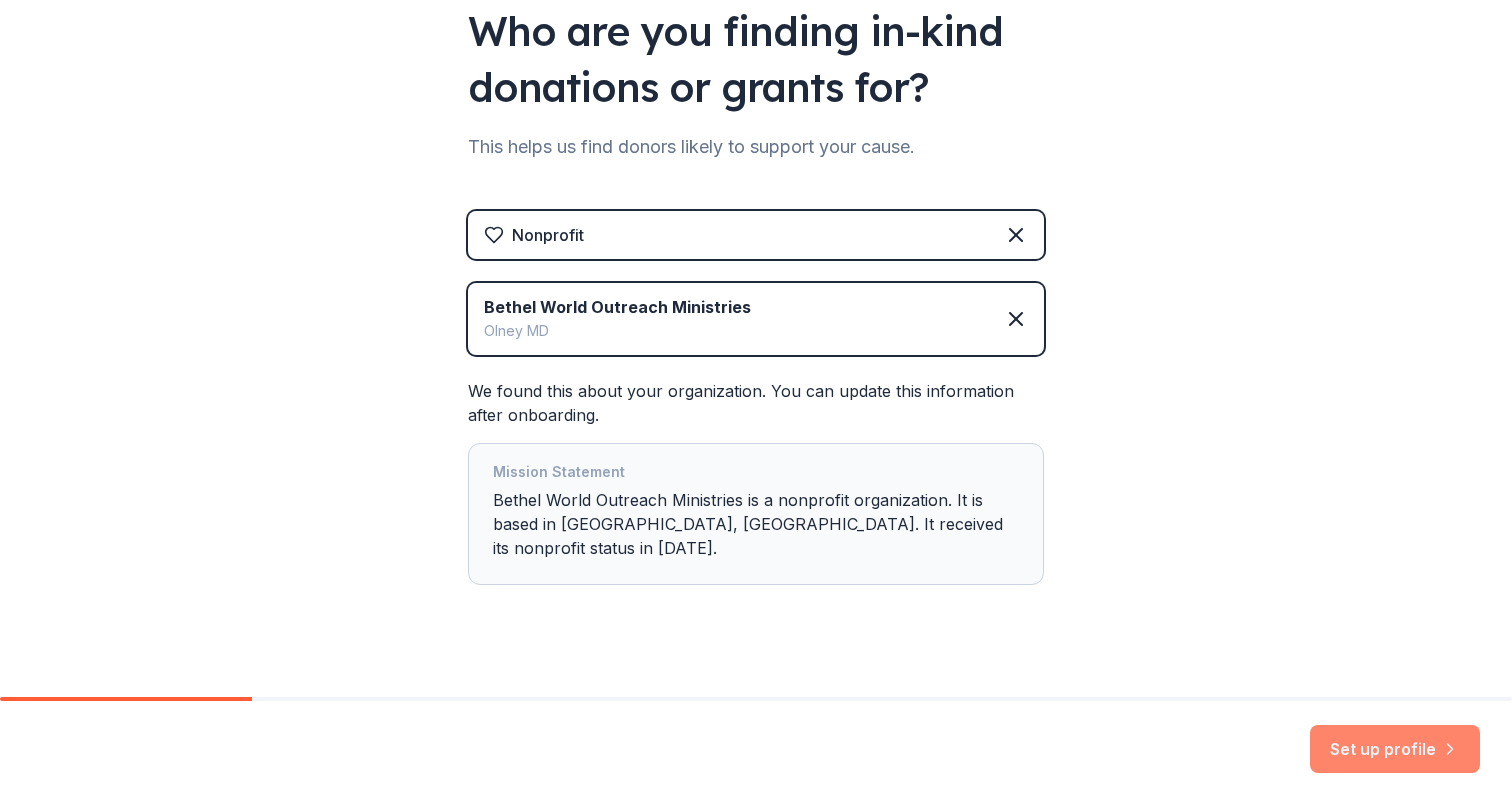 click on "Set up profile" at bounding box center [1395, 749] 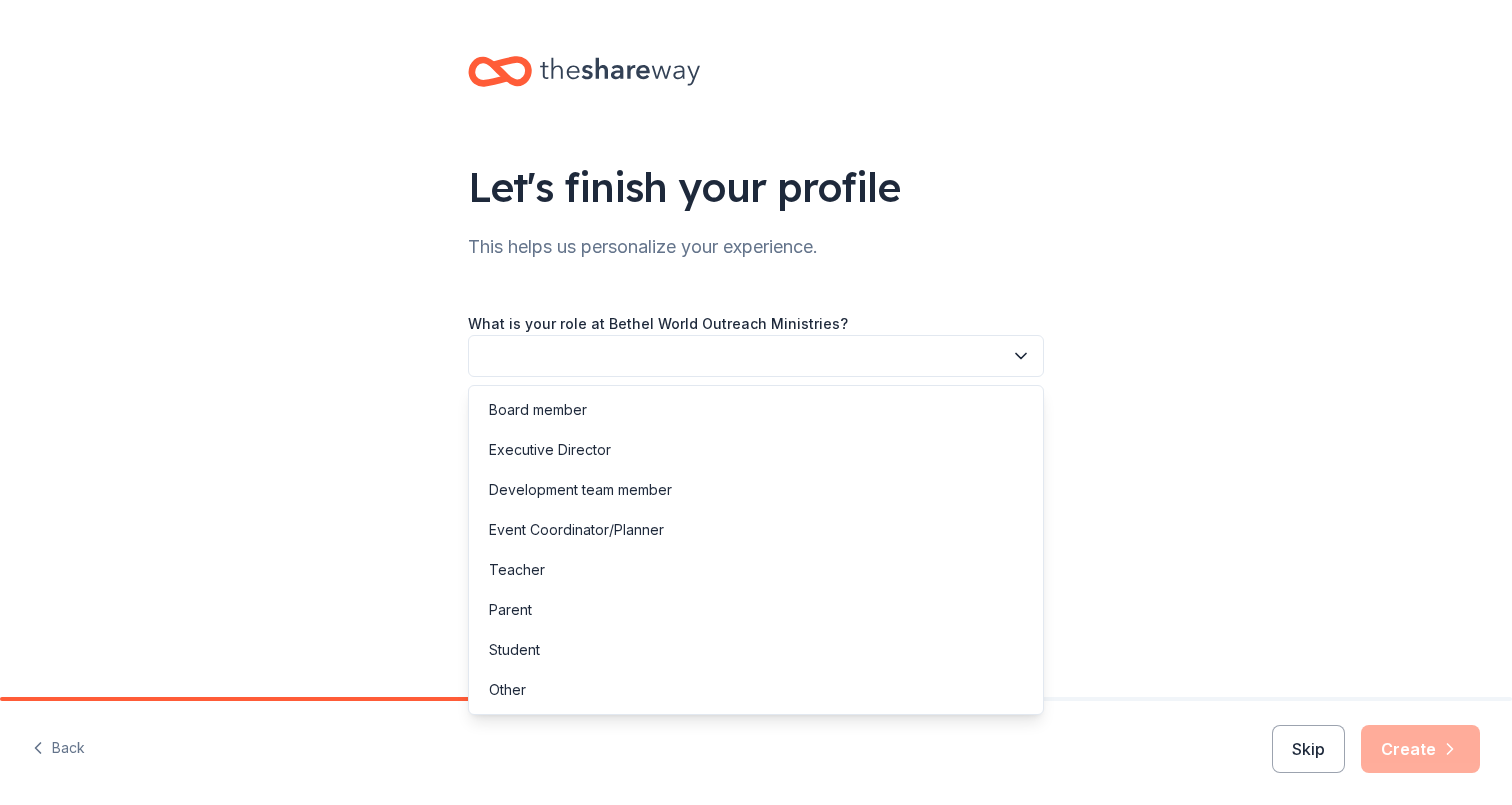 click at bounding box center (756, 356) 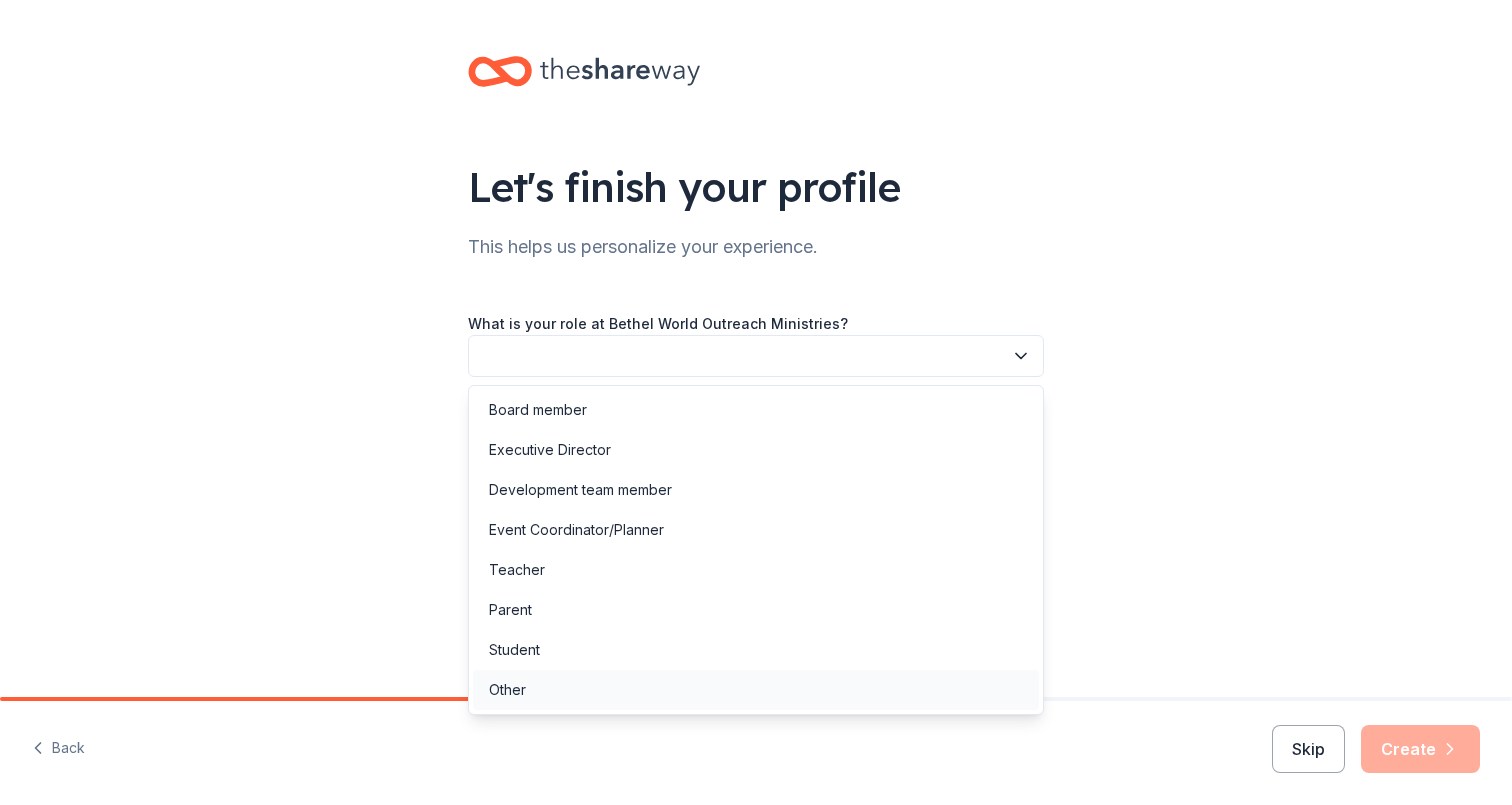 click on "Other" at bounding box center (756, 690) 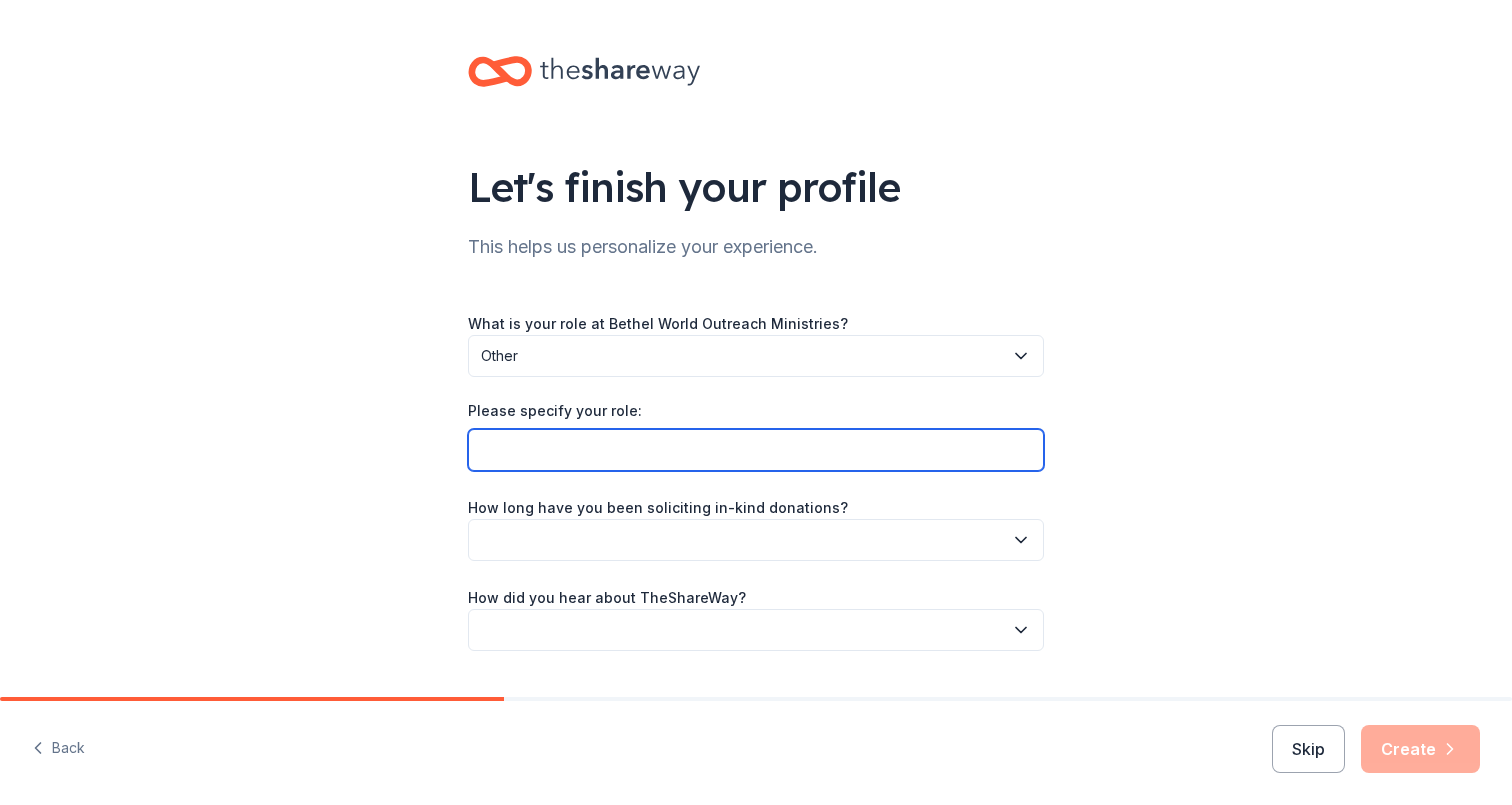 click on "Please specify your role:" at bounding box center [756, 450] 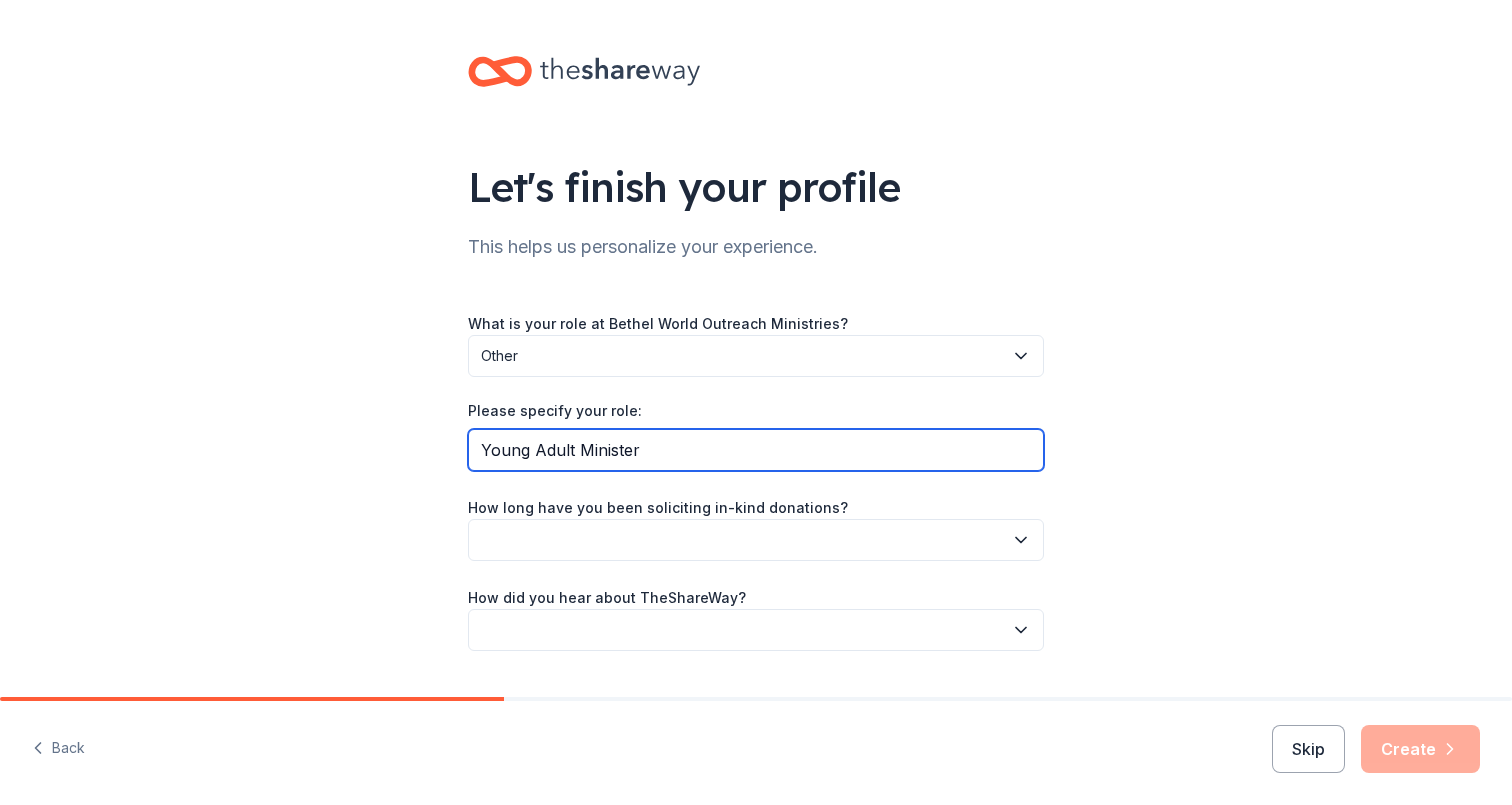 type on "Young Adult Minister" 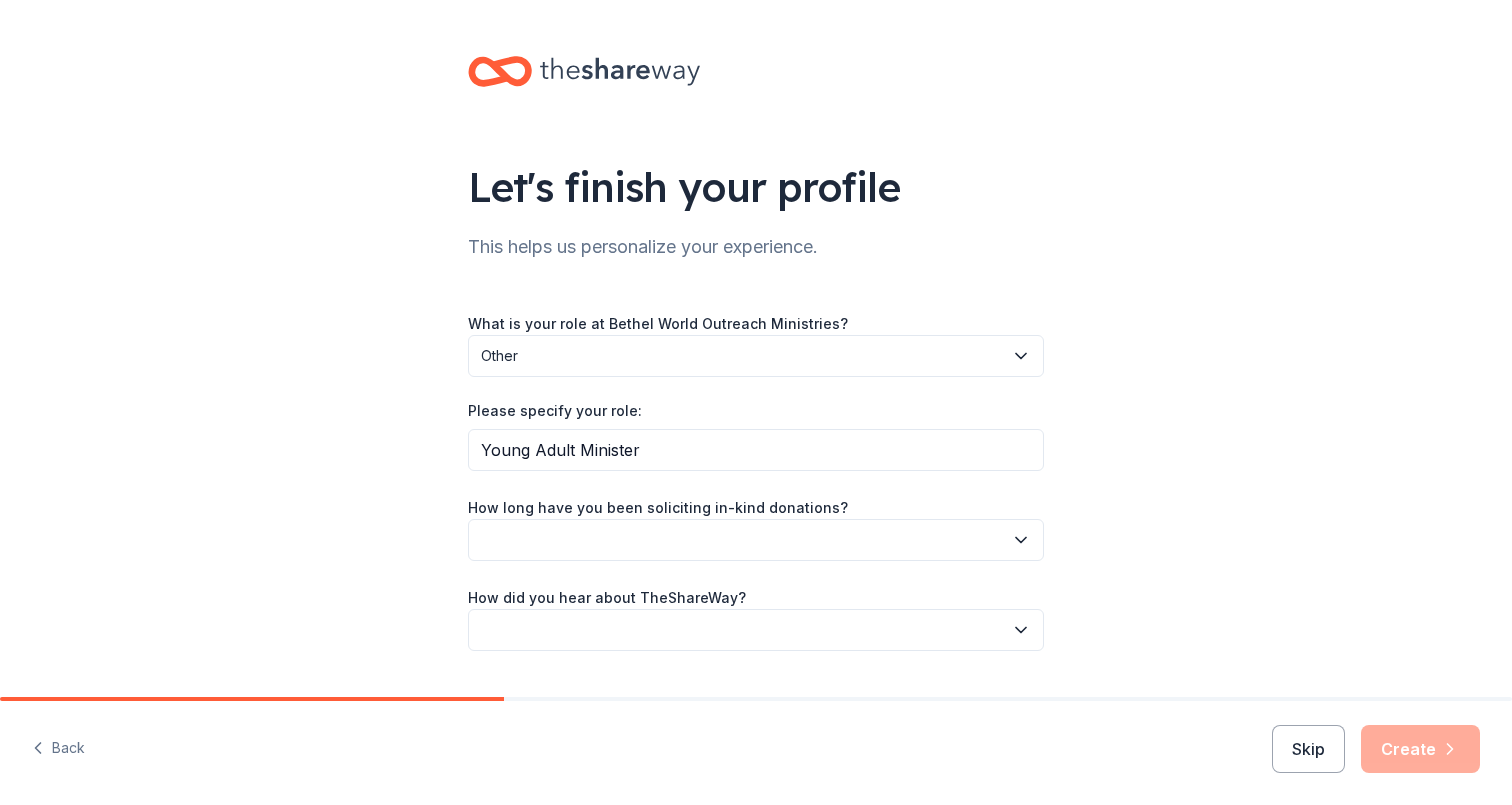 click 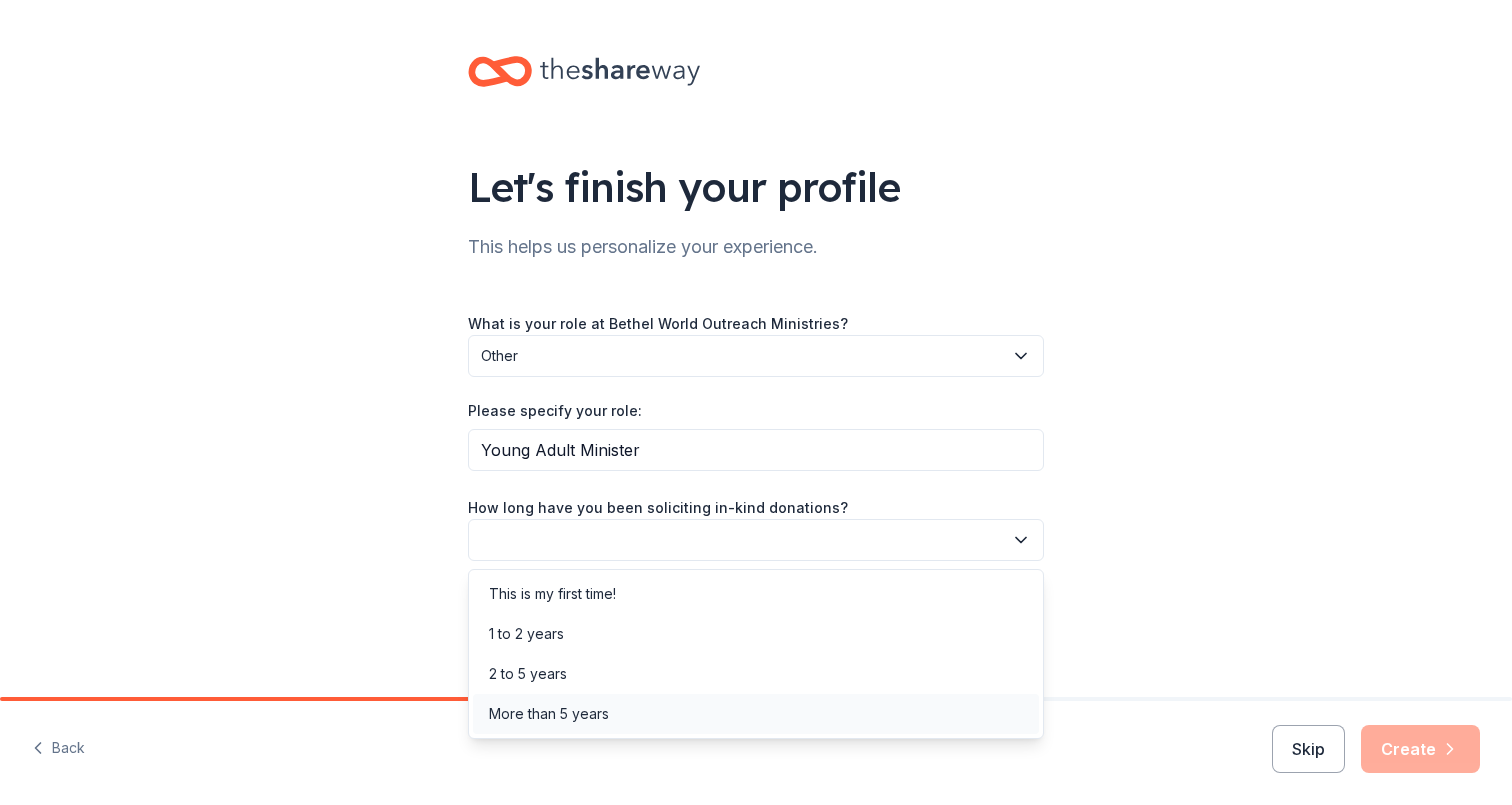 click on "More than 5 years" at bounding box center (549, 714) 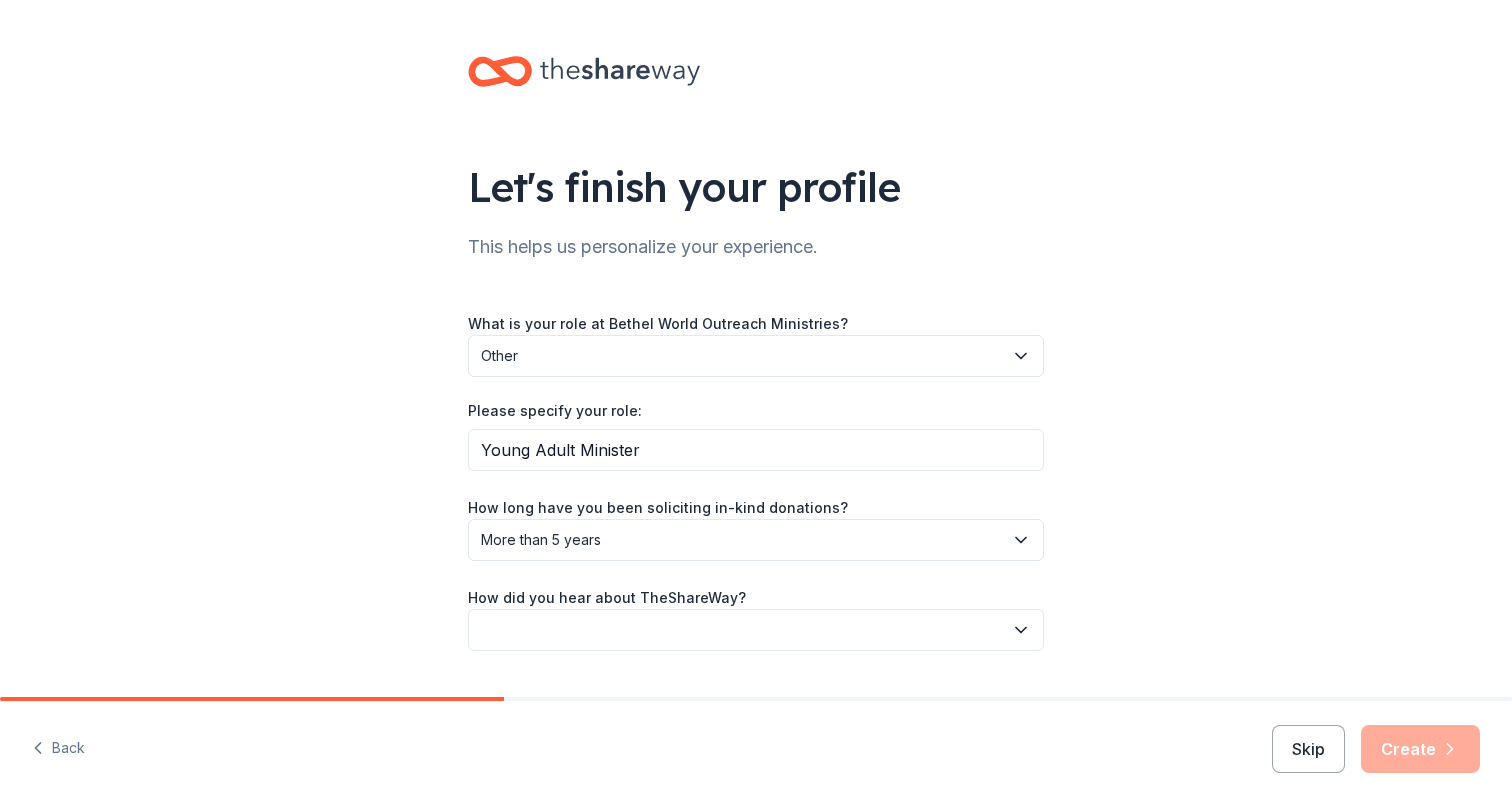 click 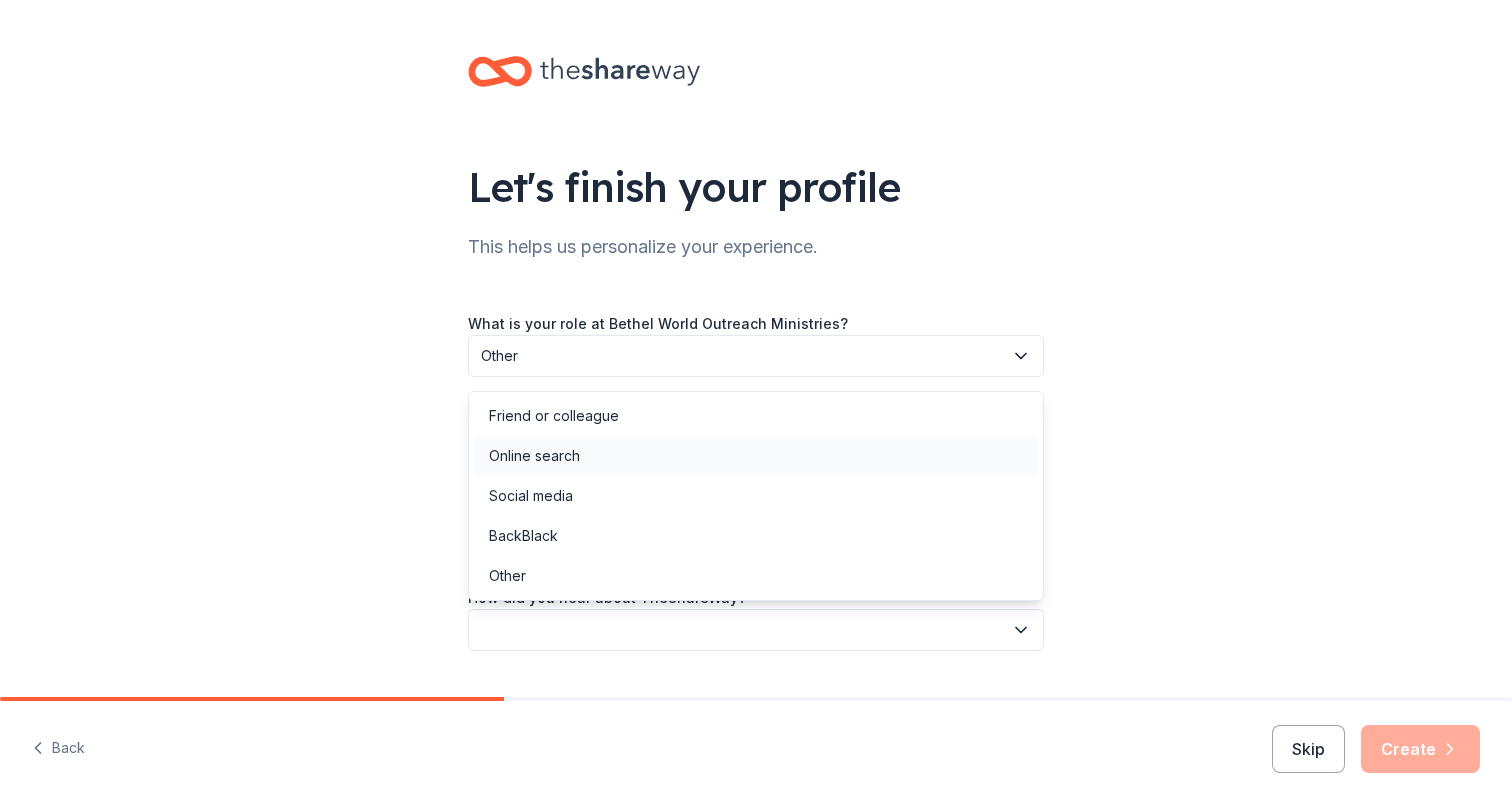 click on "Online search" at bounding box center (534, 456) 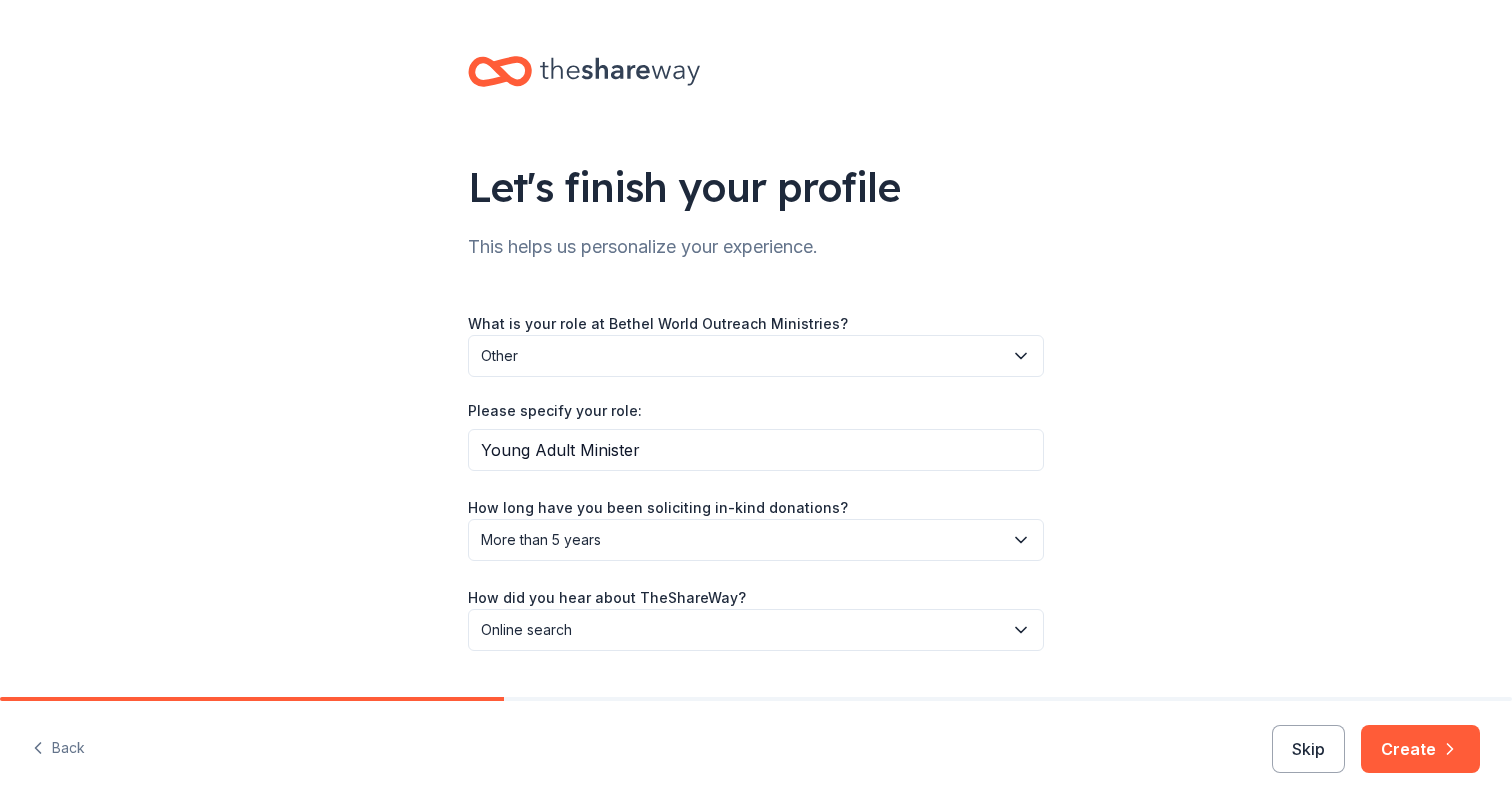 click 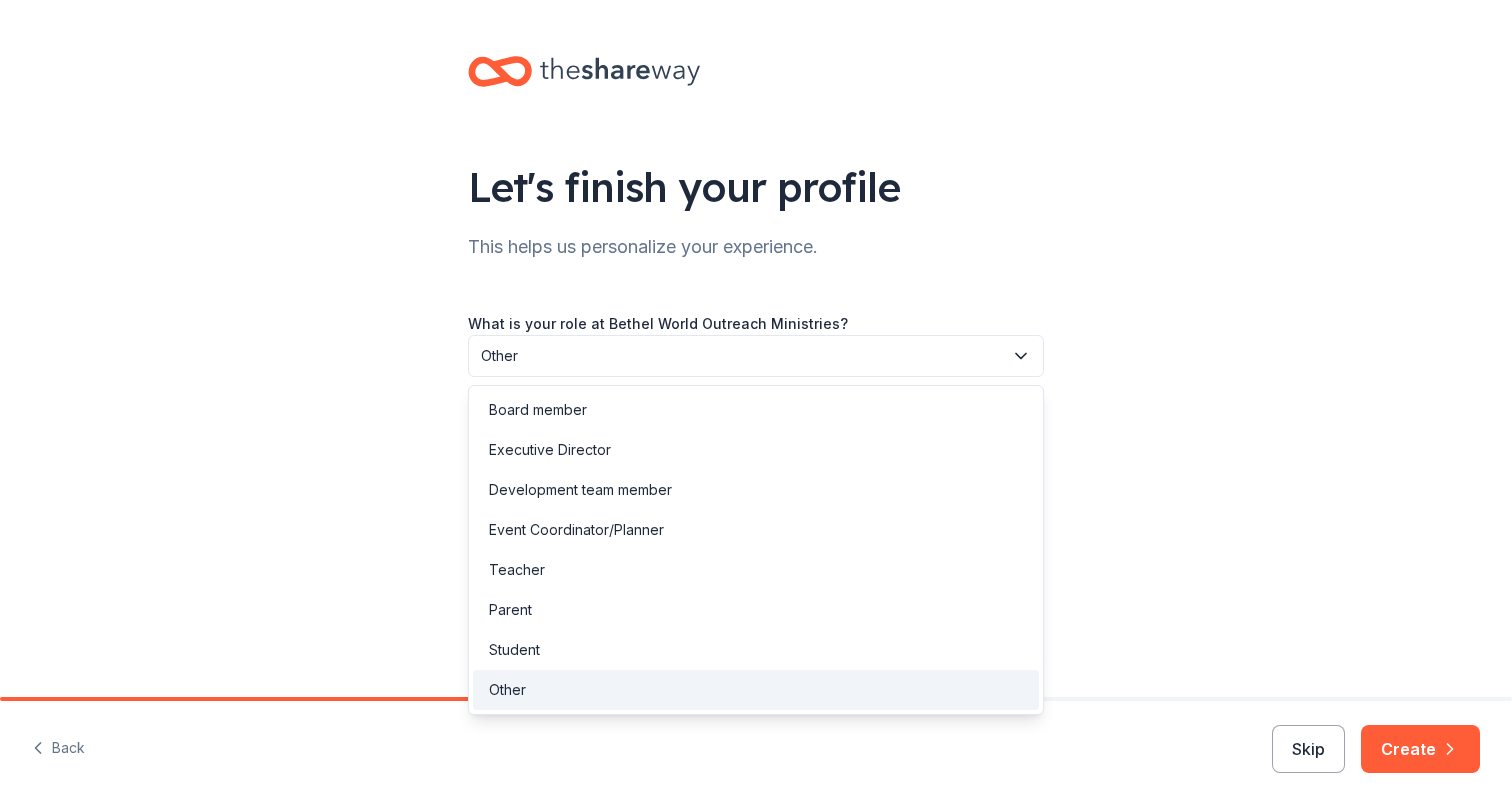 click on "Let's finish your profile This helps us personalize your experience. What is your role at Bethel World Outreach Ministries? Other Please specify your role: Young Adult Minister How long have you been soliciting in-kind donations? More than 5 years How did you hear about TheShareWay? Online search" at bounding box center [756, 373] 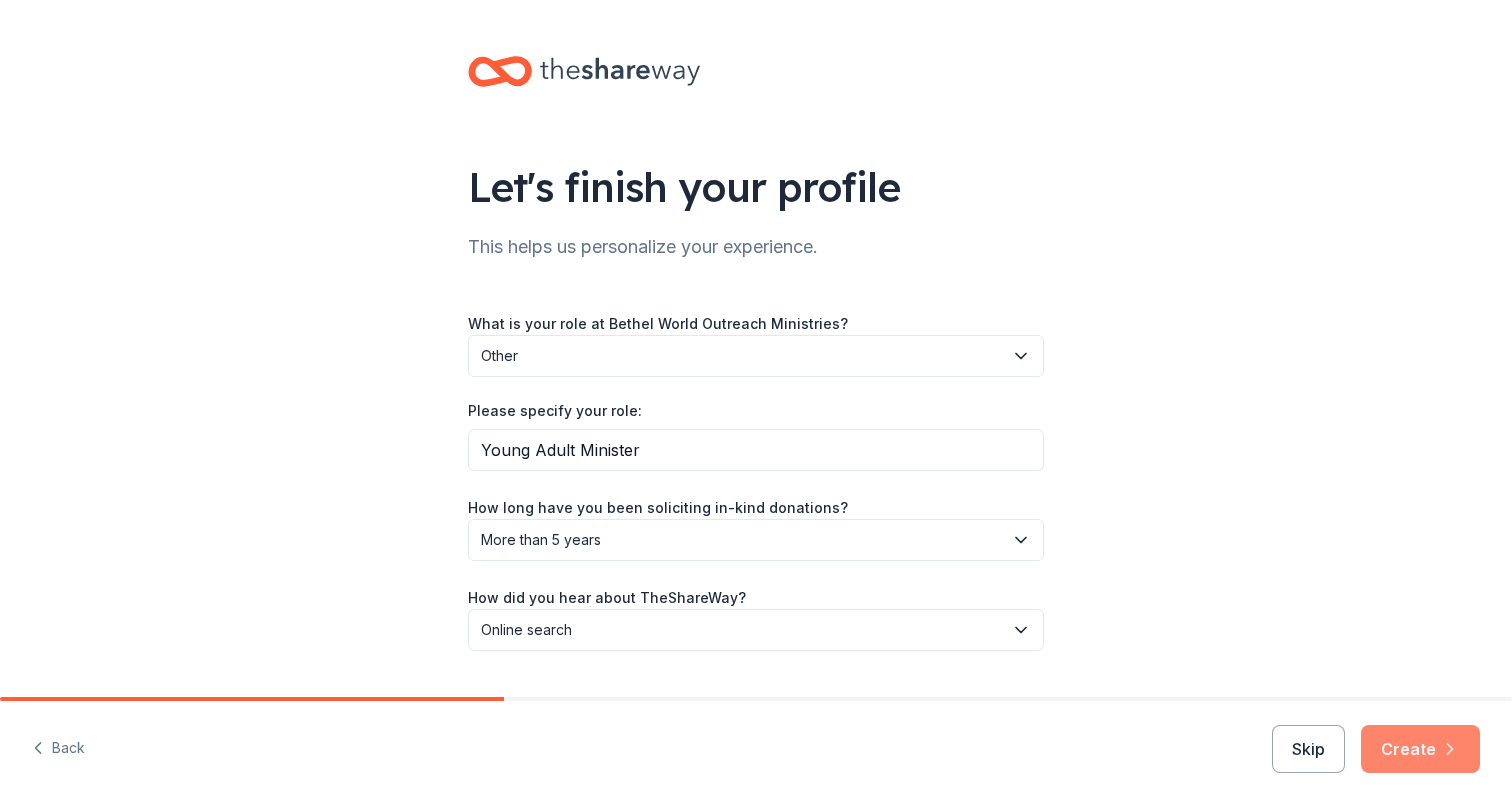 click on "Create" at bounding box center [1420, 749] 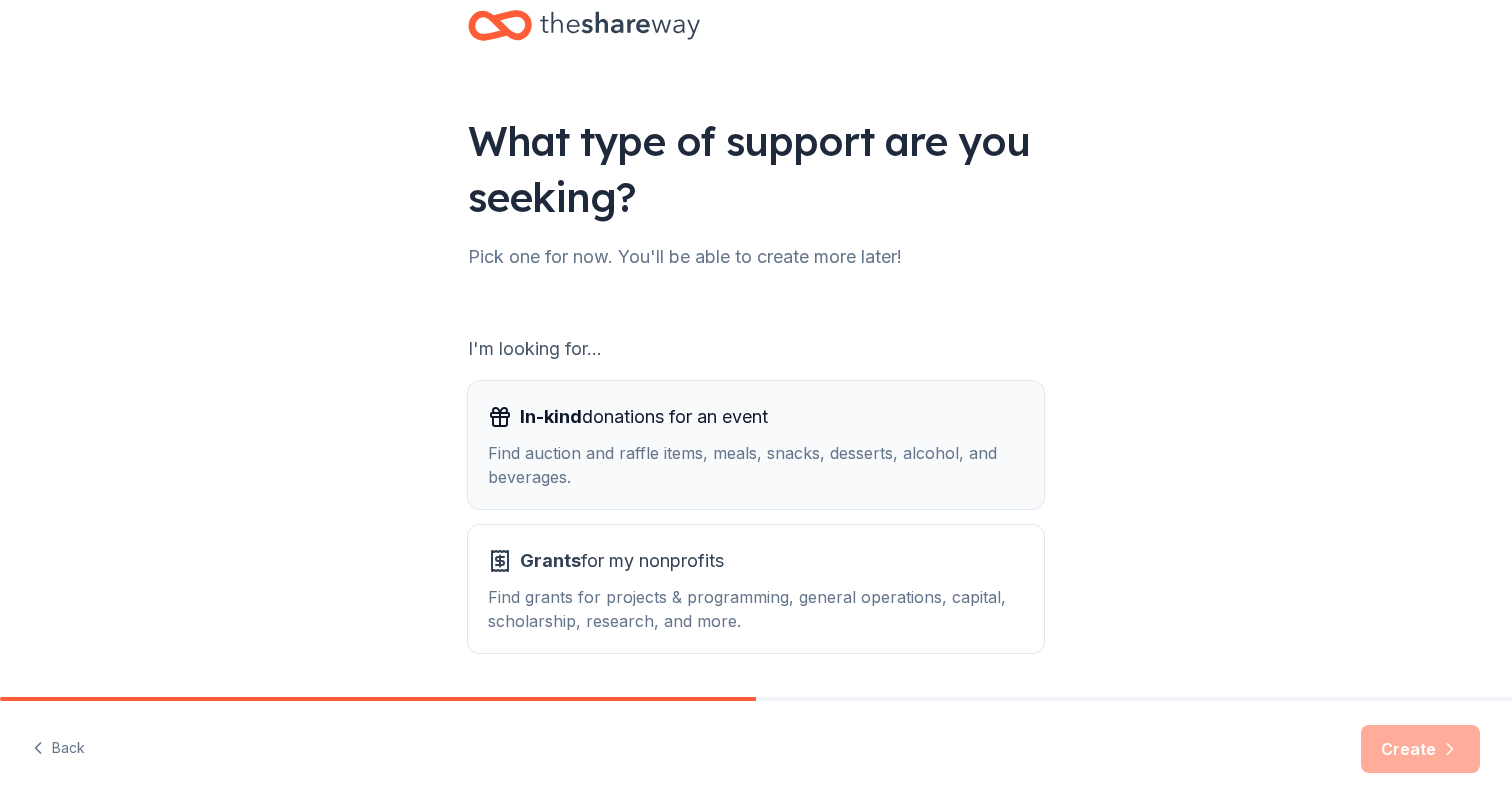 scroll, scrollTop: 110, scrollLeft: 0, axis: vertical 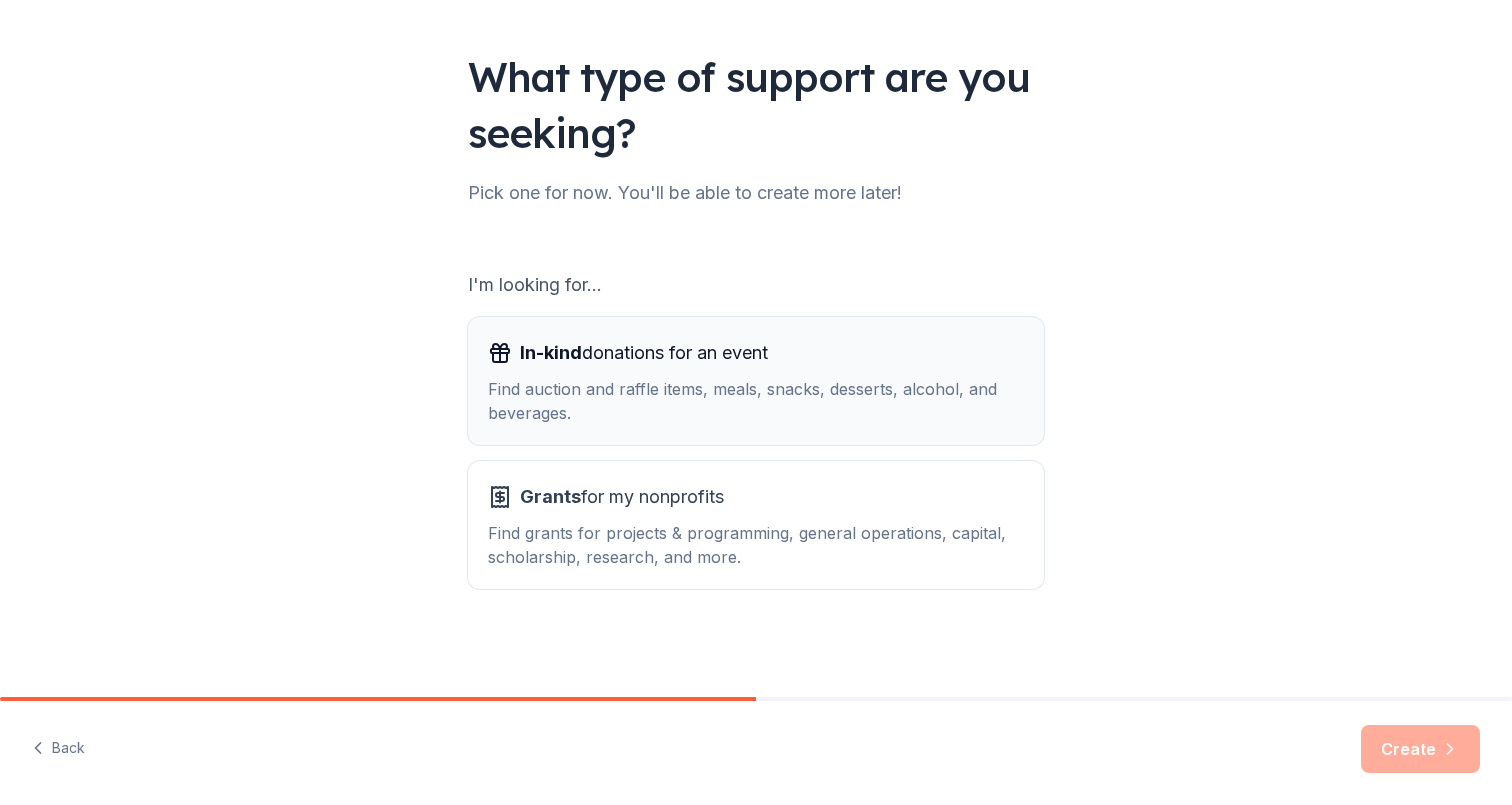 click on "Find grants for projects & programming, general operations, capital, scholarship, research, and more." at bounding box center [756, 545] 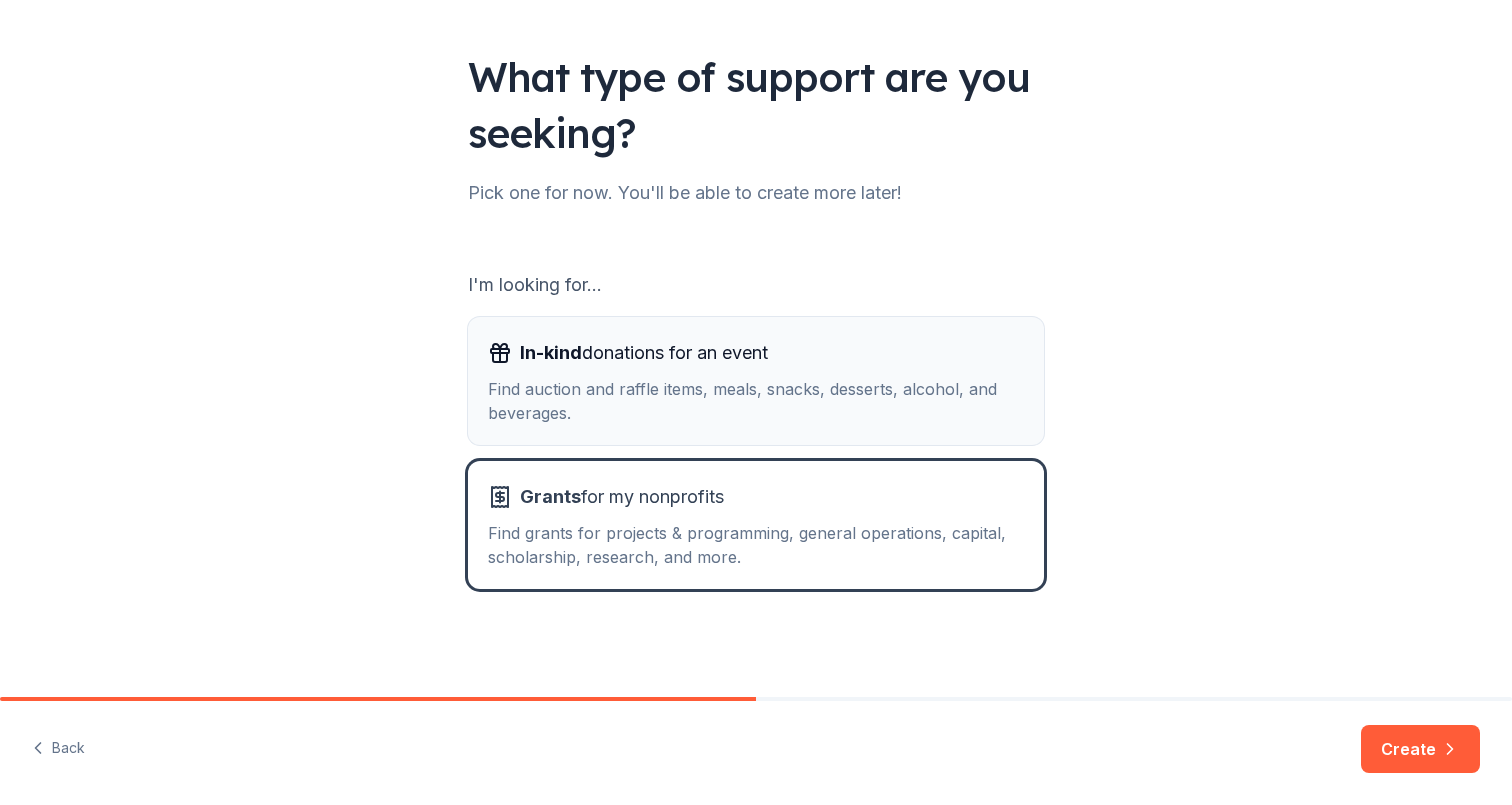click on "Find auction and raffle items, meals, snacks, desserts, alcohol, and beverages." at bounding box center (756, 401) 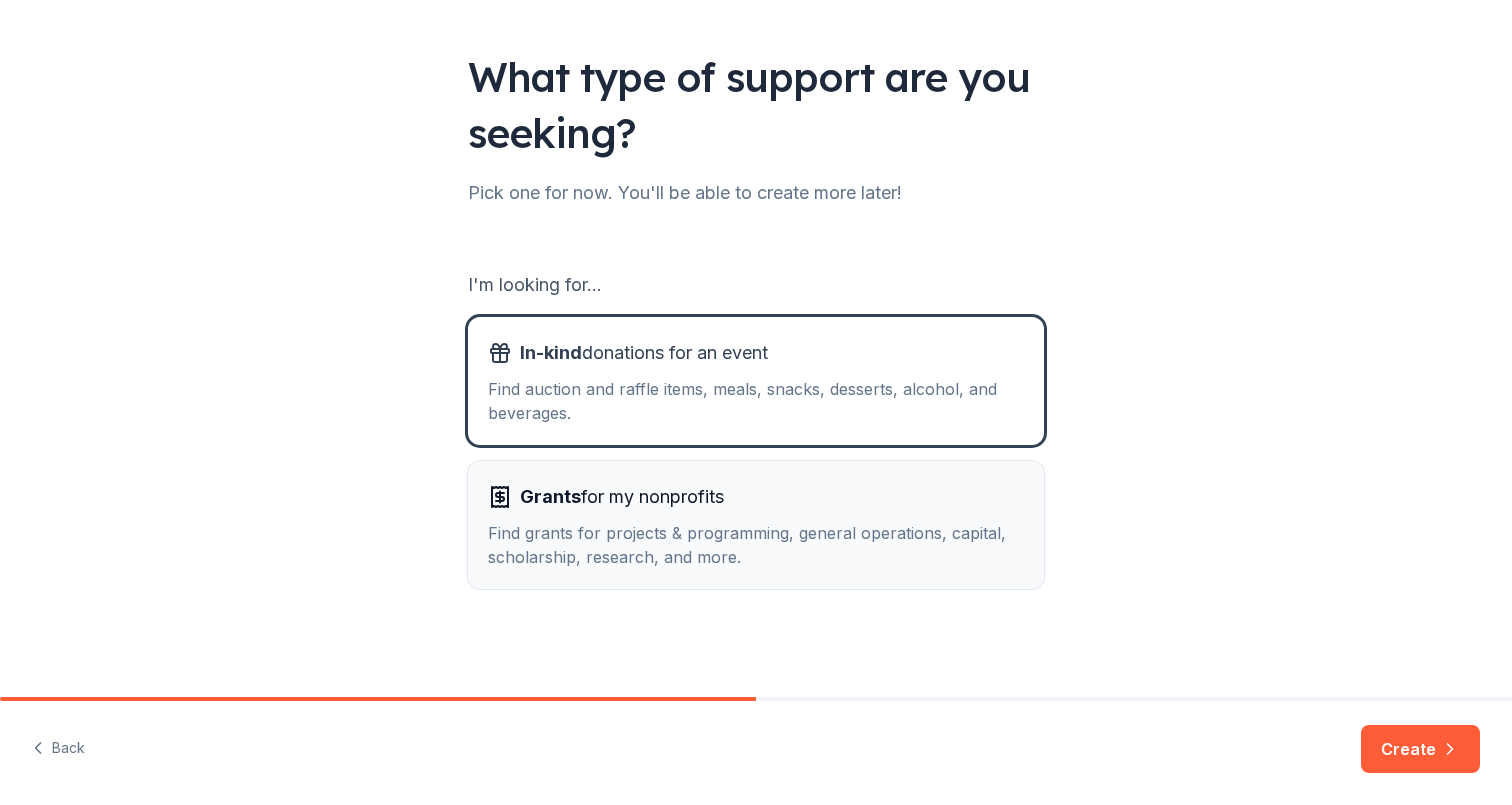click on "Find grants for projects & programming, general operations, capital, scholarship, research, and more." at bounding box center [756, 545] 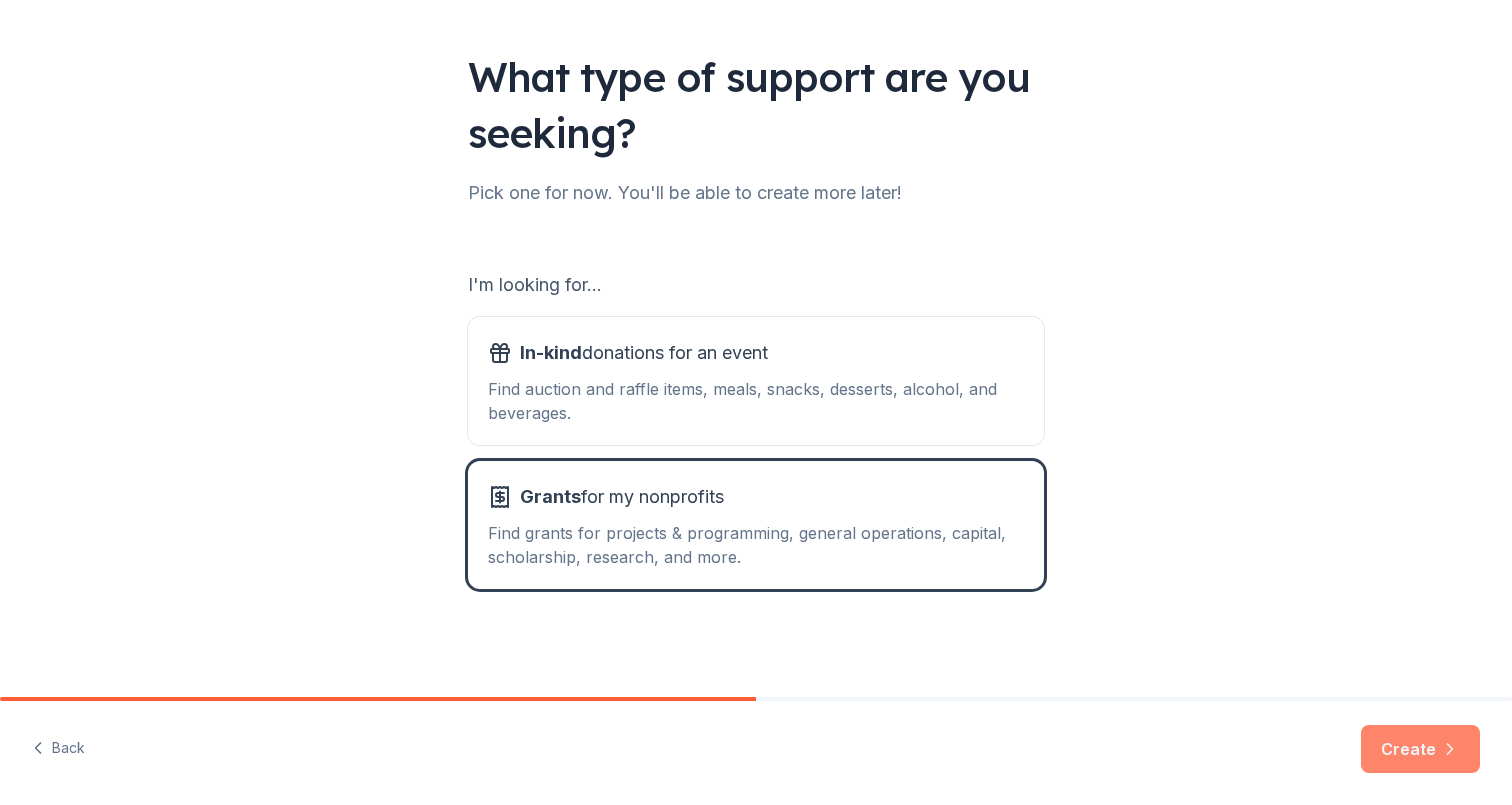 click on "Create" at bounding box center [1420, 749] 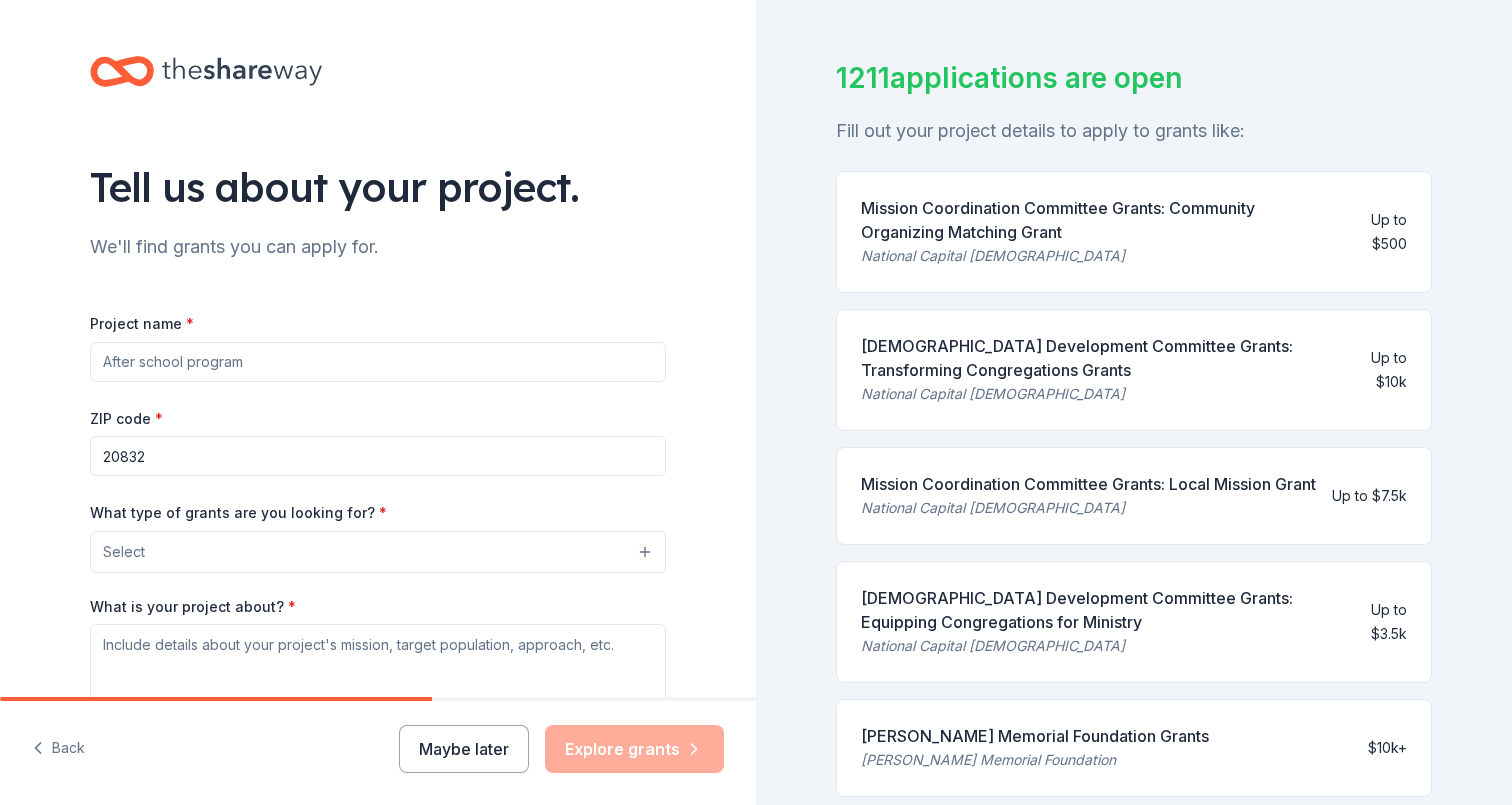 scroll, scrollTop: 107, scrollLeft: 0, axis: vertical 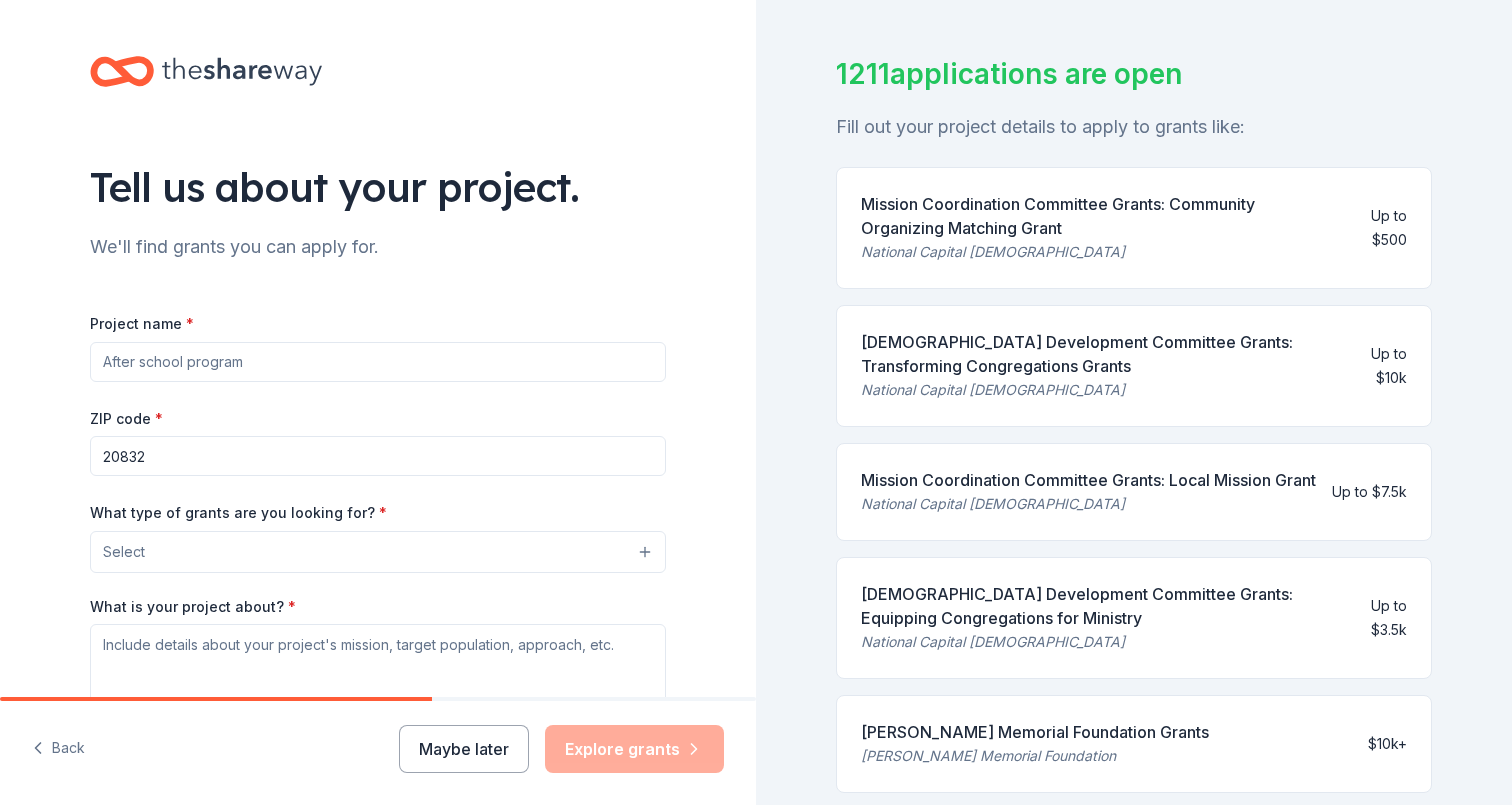 click on "Select" at bounding box center (378, 552) 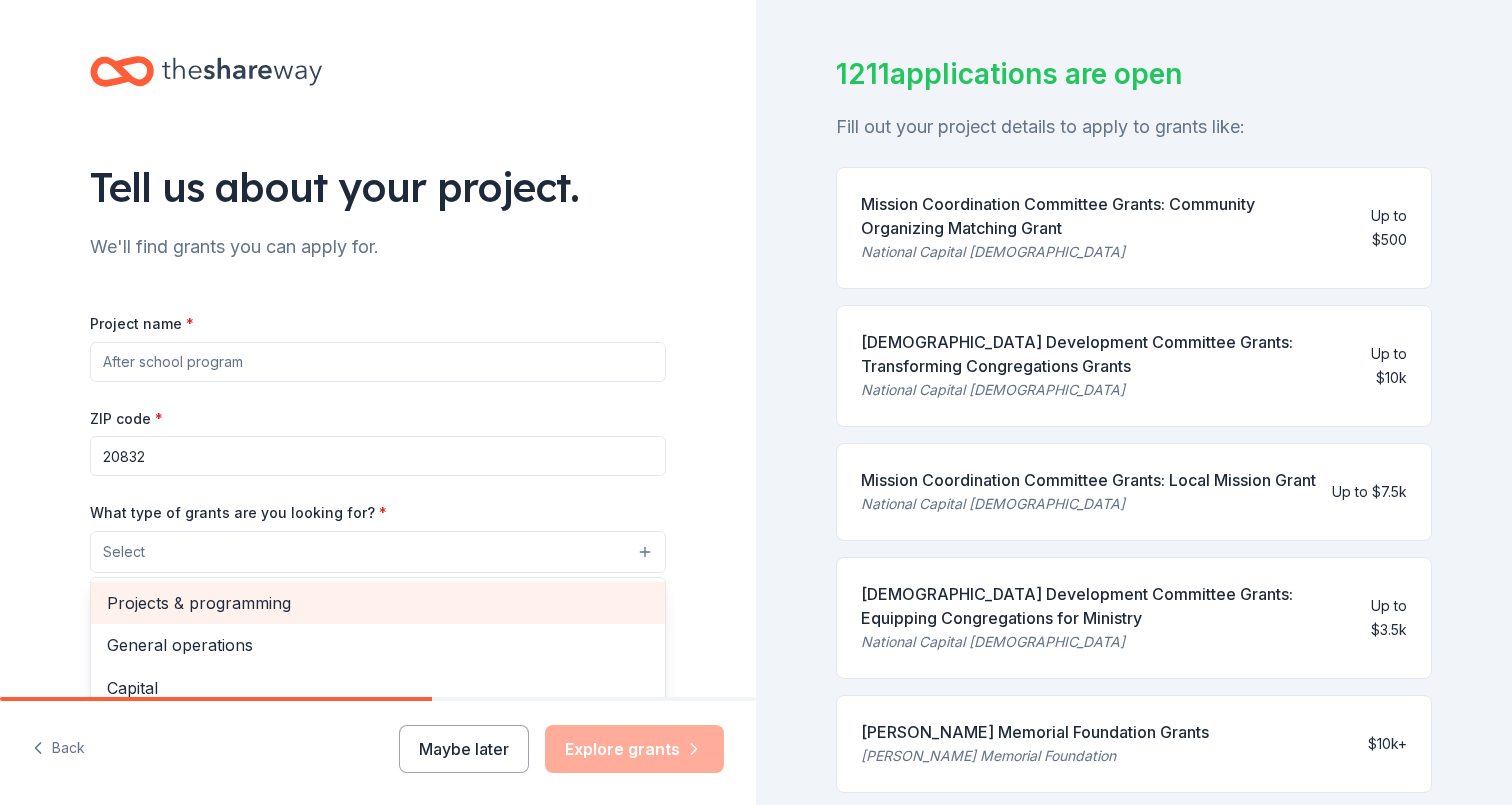 click on "Projects & programming" at bounding box center (378, 603) 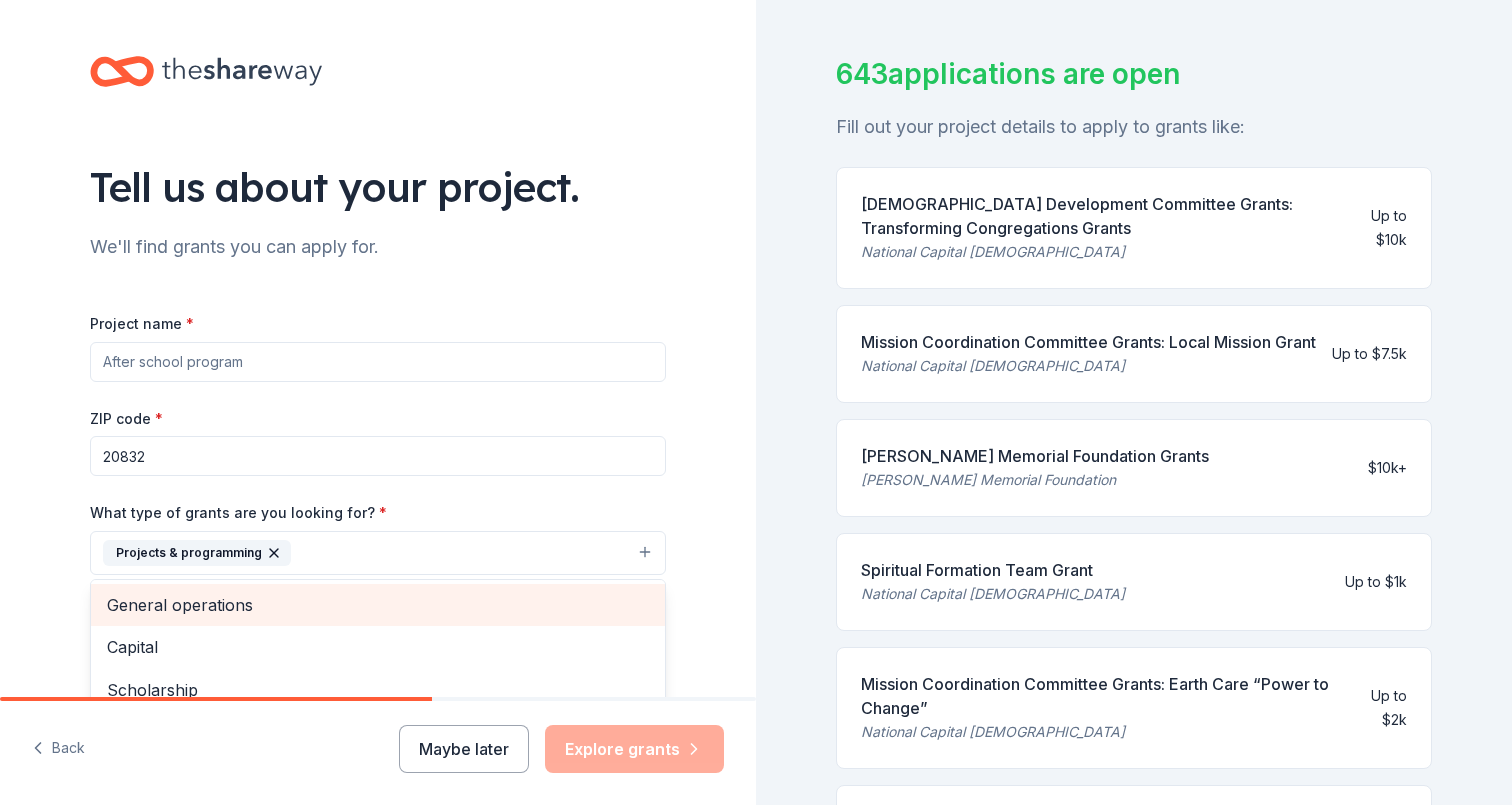 click on "General operations" at bounding box center (378, 605) 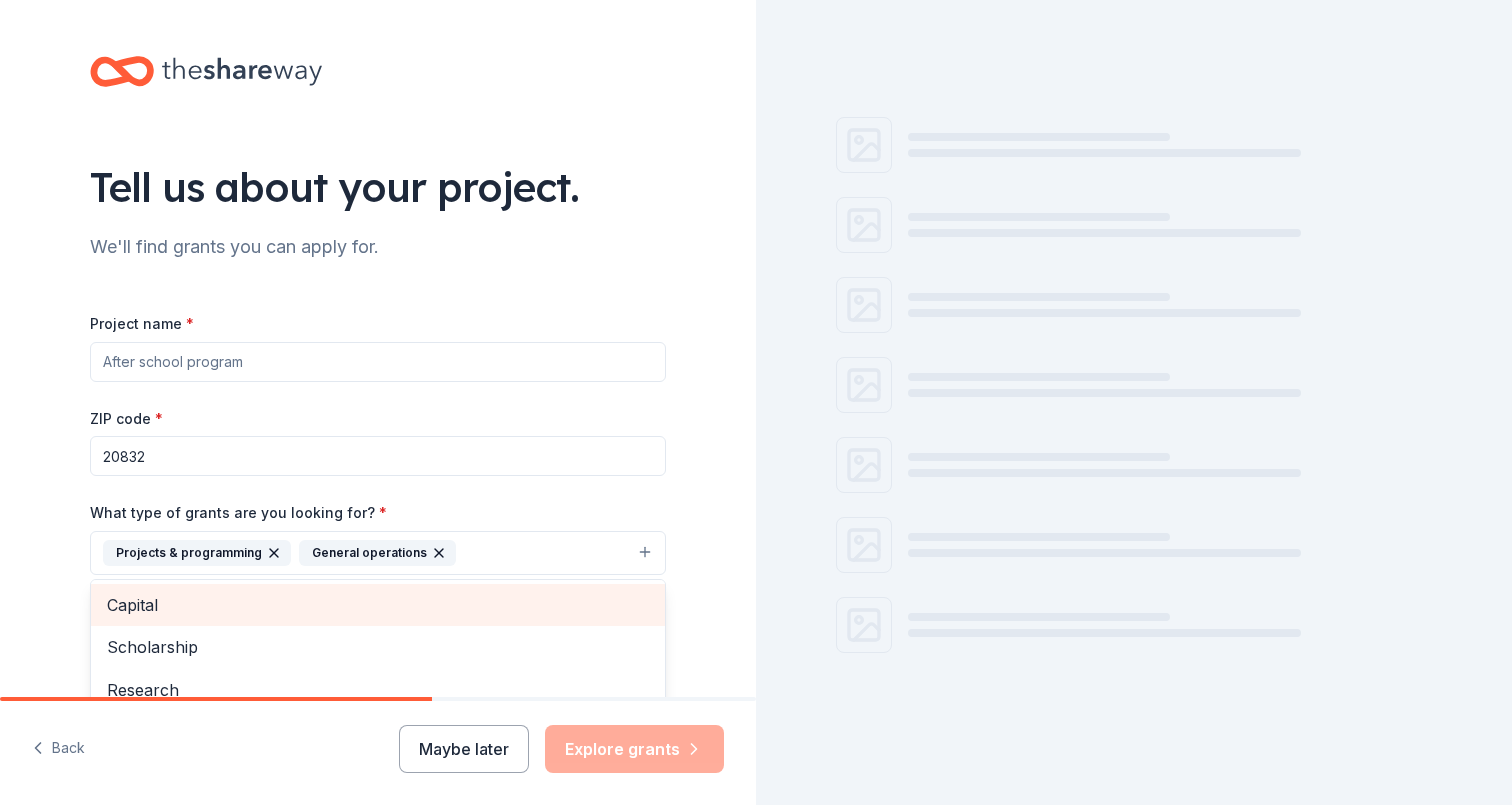 scroll, scrollTop: 107, scrollLeft: 0, axis: vertical 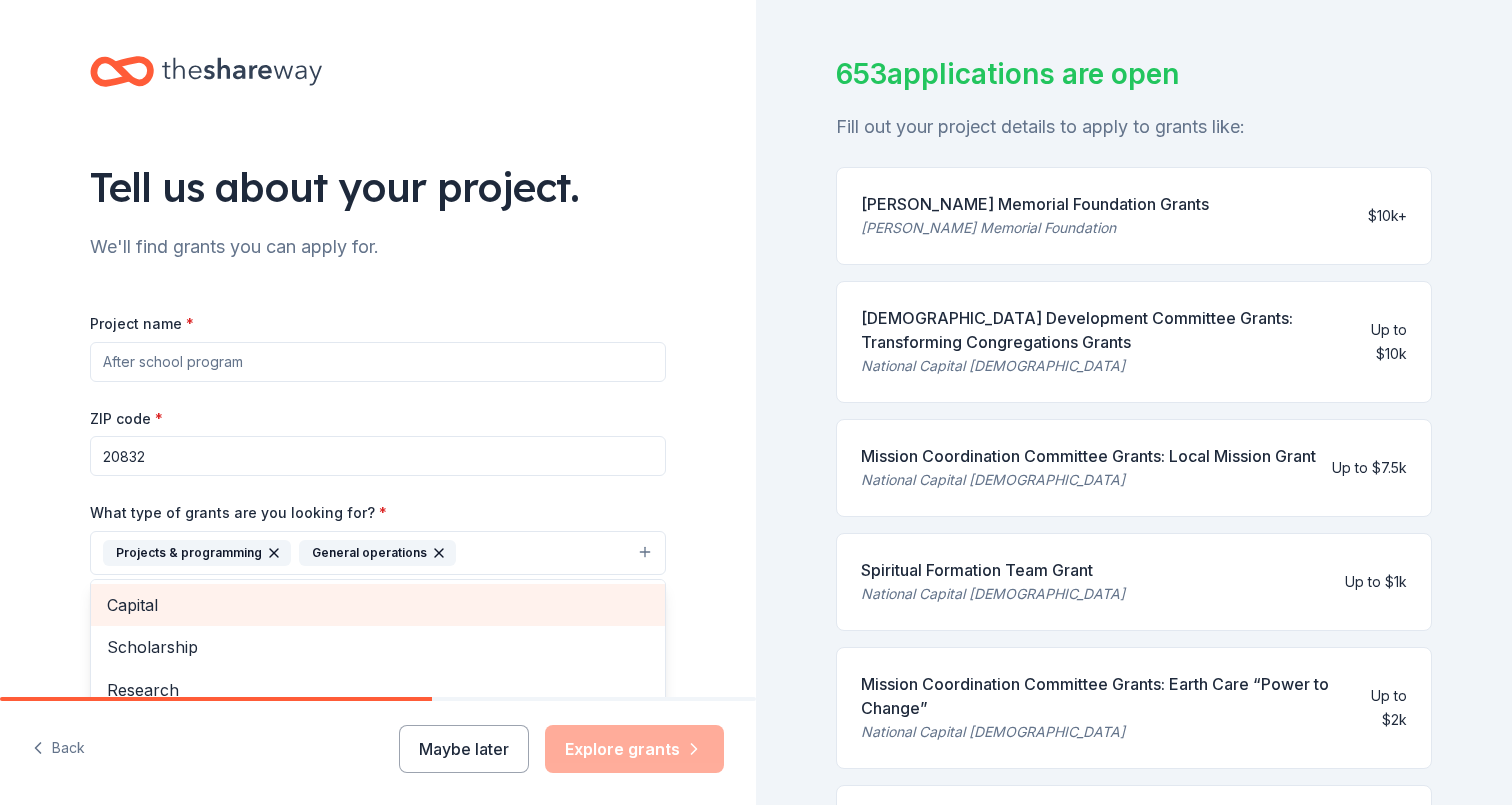 click on "Capital" at bounding box center (378, 605) 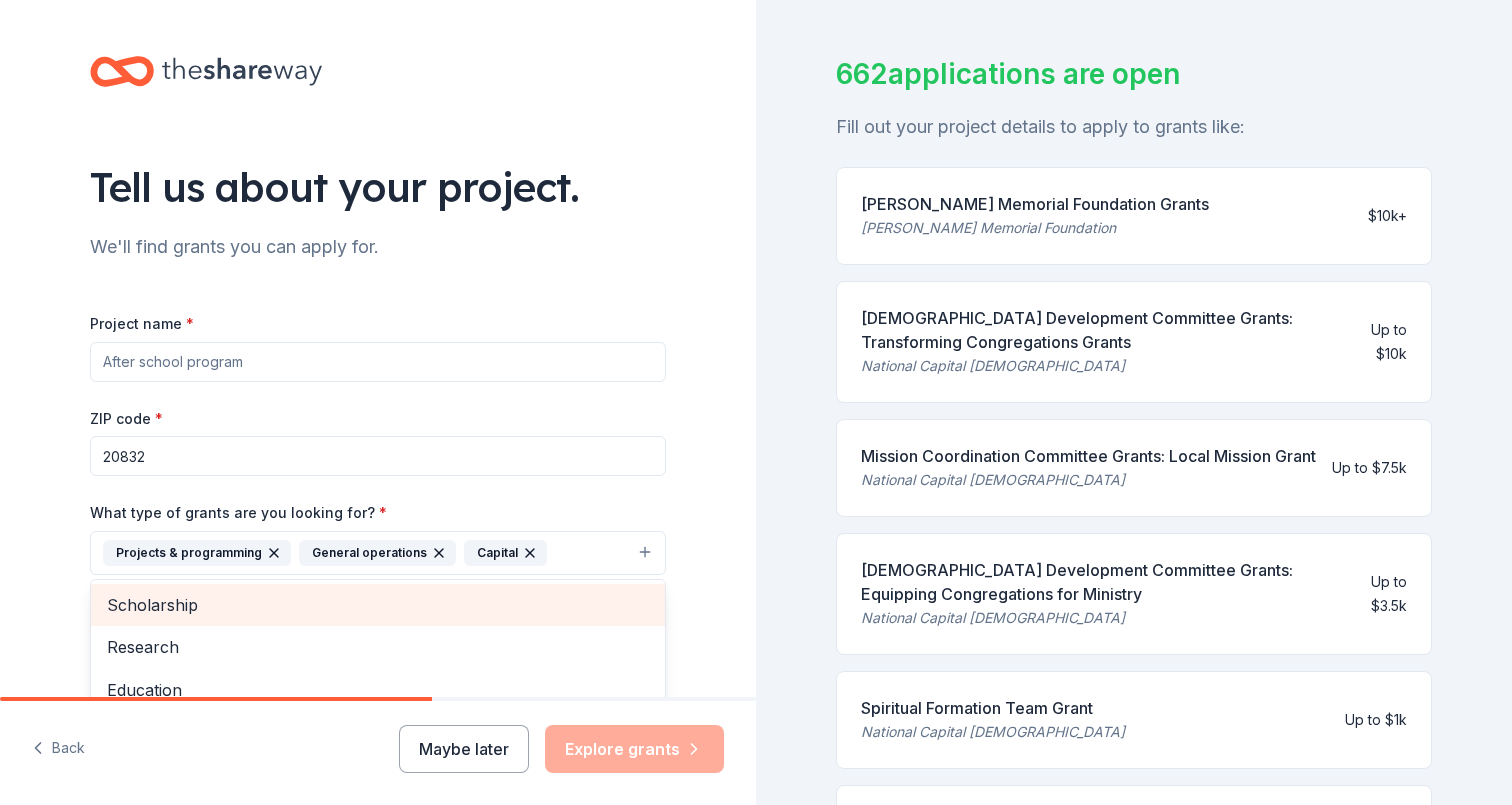 click on "Scholarship" at bounding box center (378, 605) 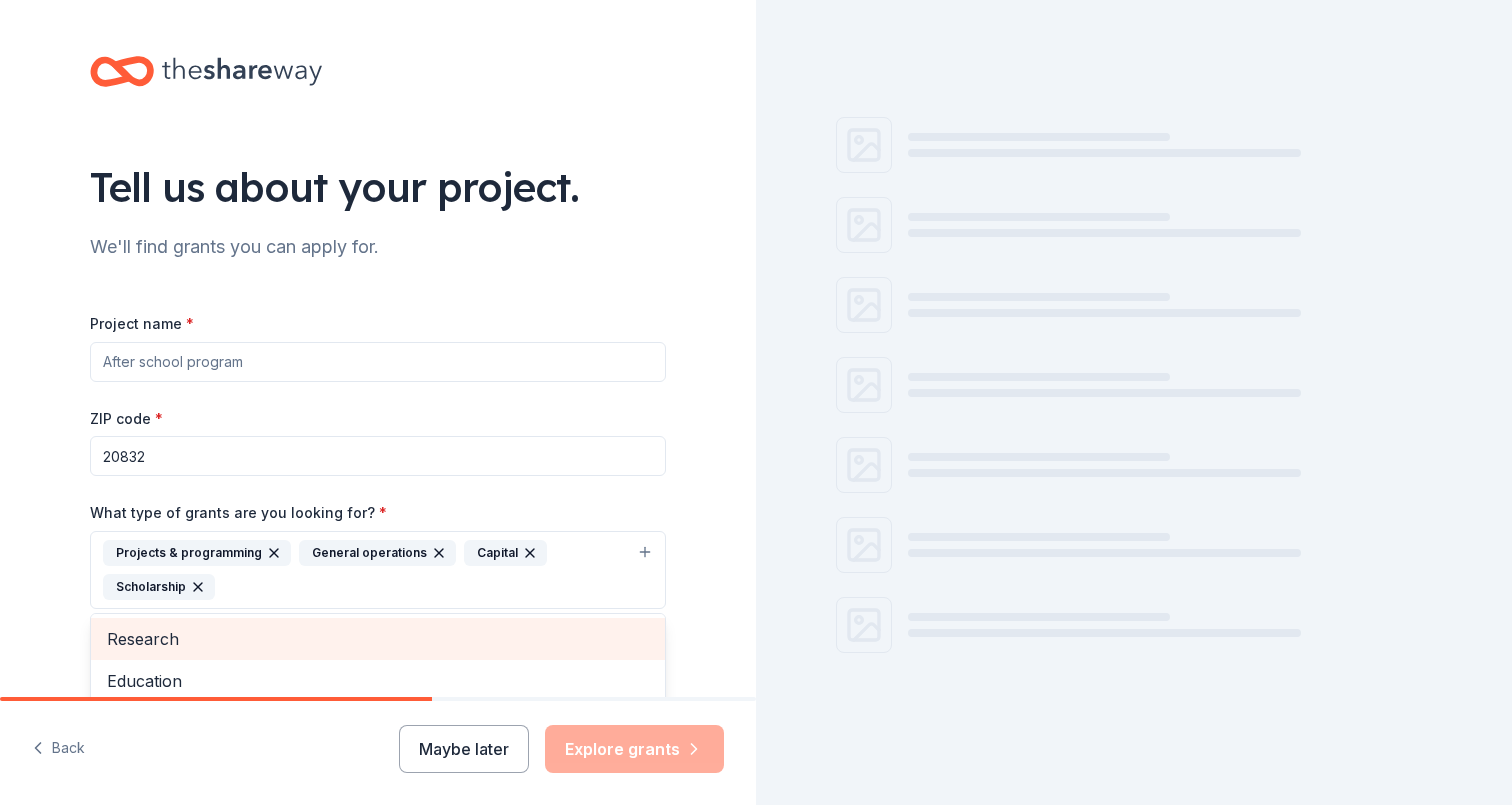 scroll, scrollTop: 107, scrollLeft: 0, axis: vertical 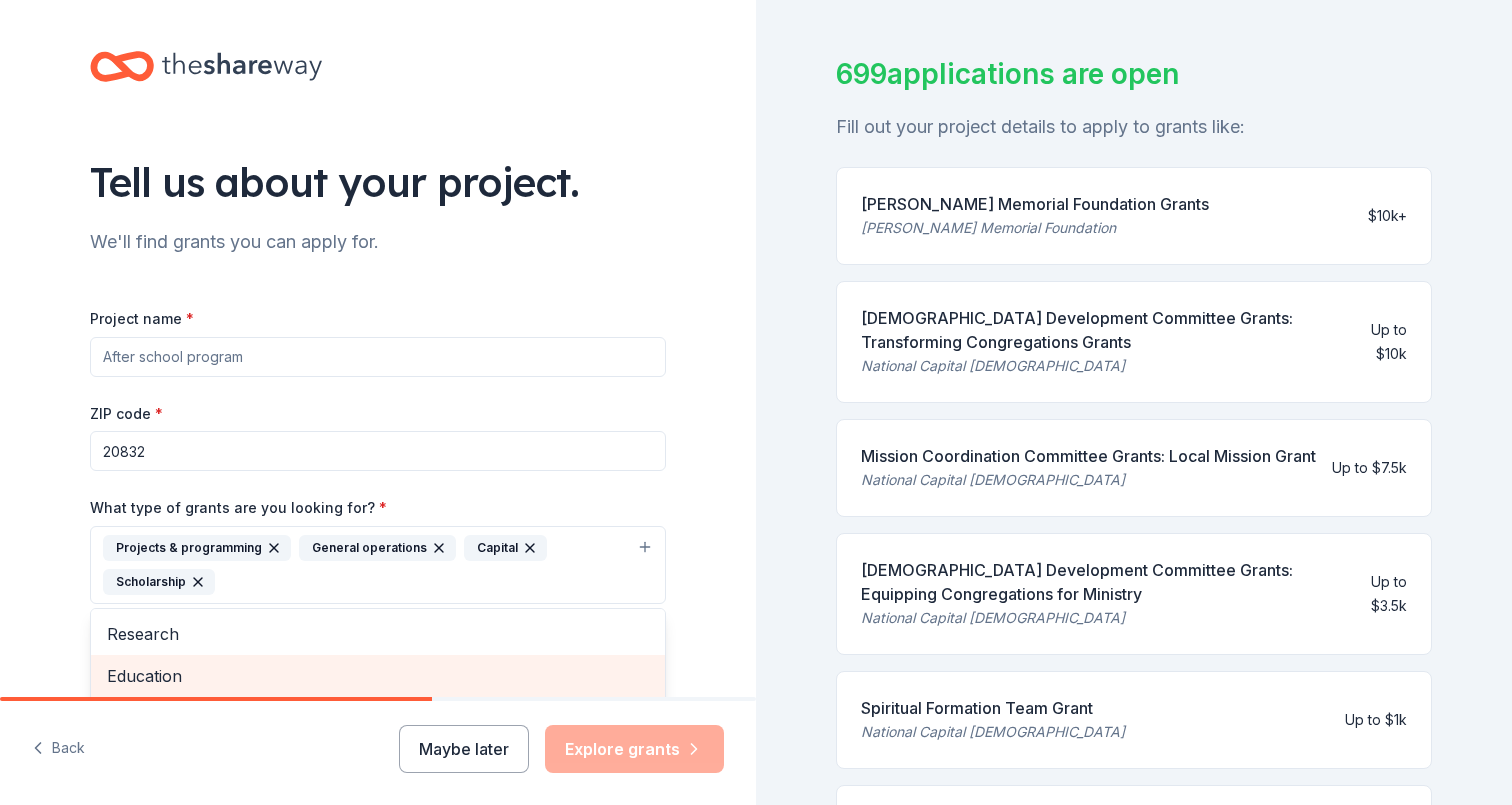 click on "Education" at bounding box center (378, 676) 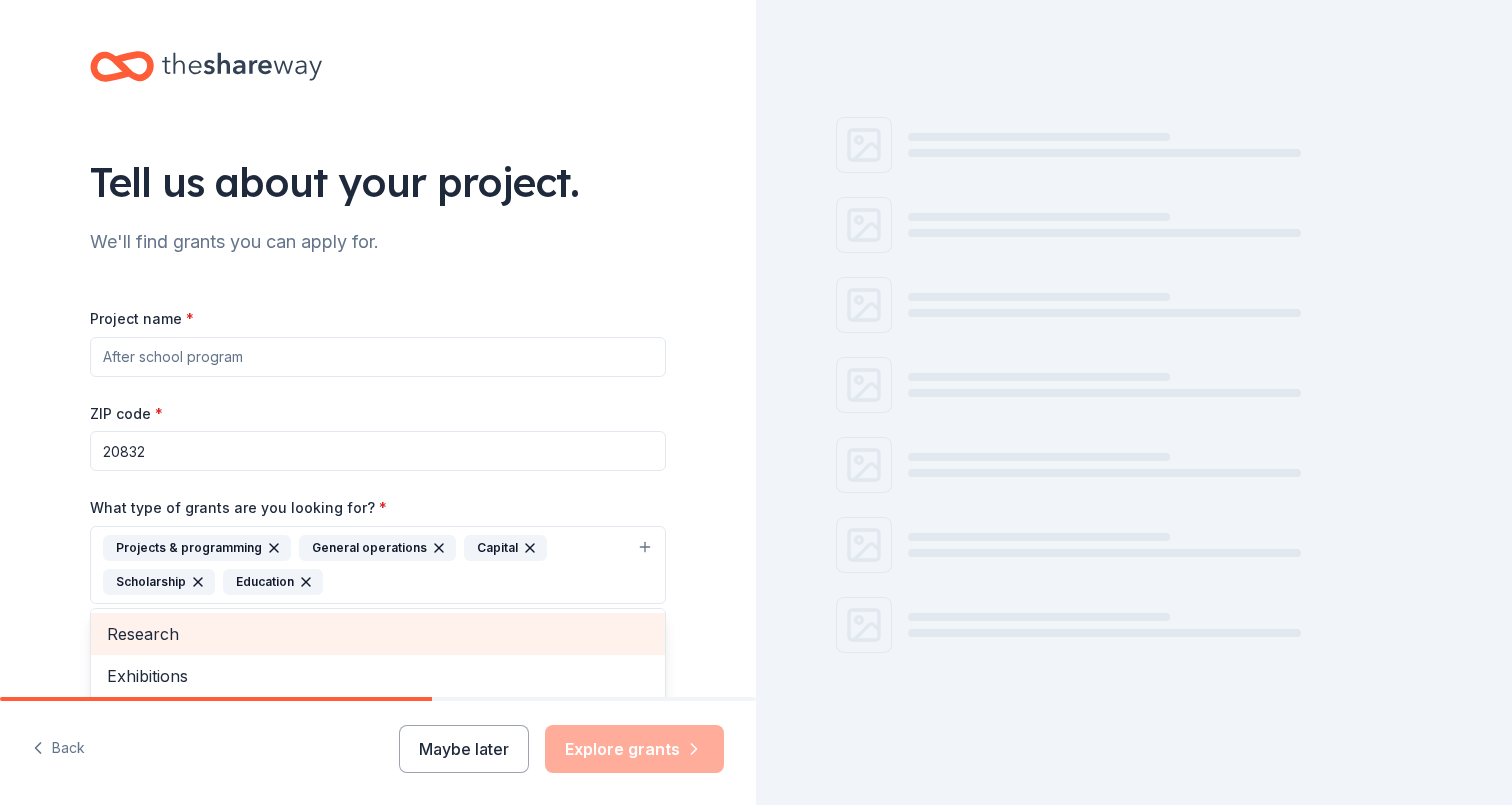 click on "Research" at bounding box center (378, 634) 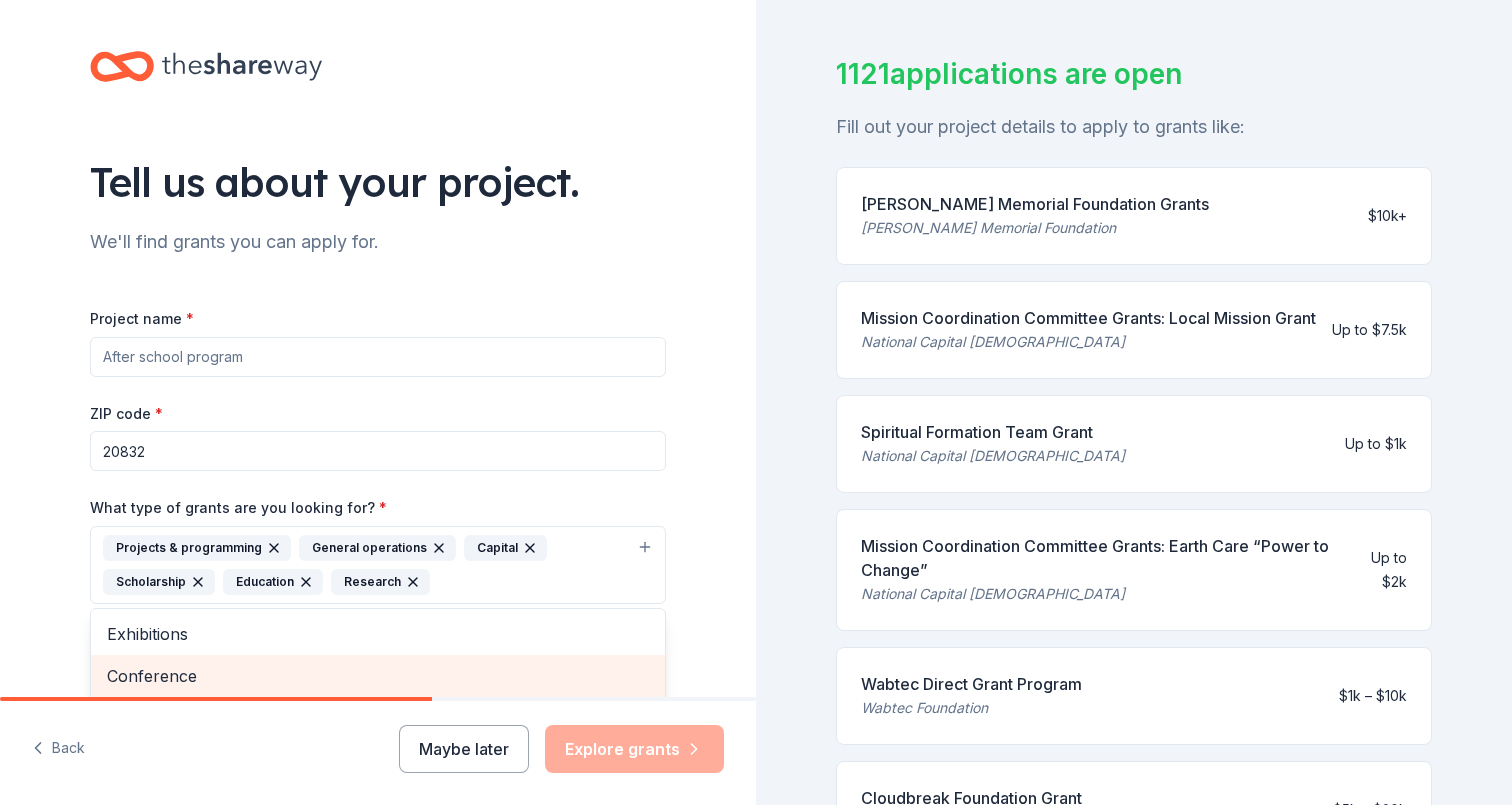 click on "Conference" at bounding box center [378, 676] 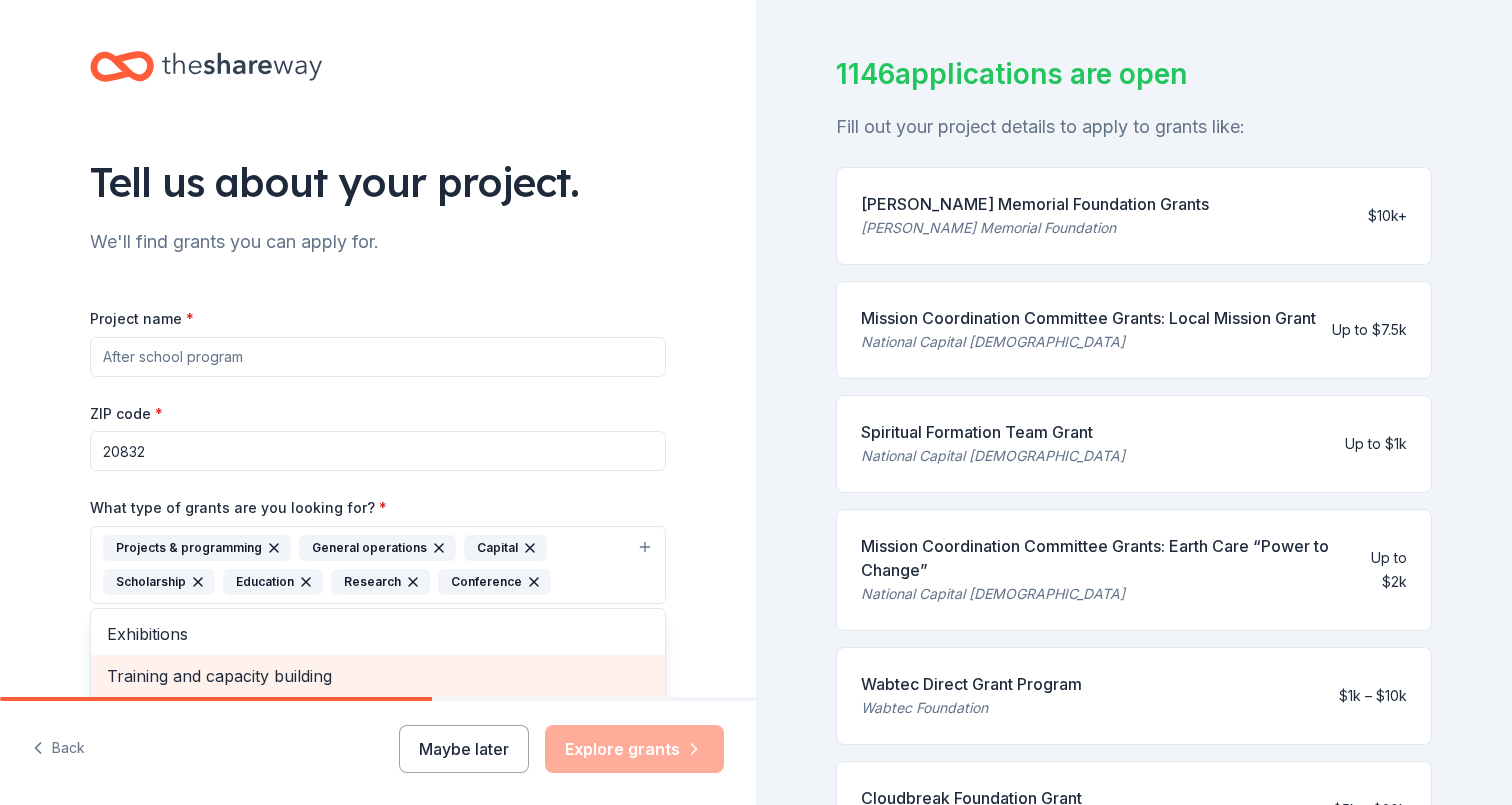 click on "Training and capacity building" at bounding box center (378, 676) 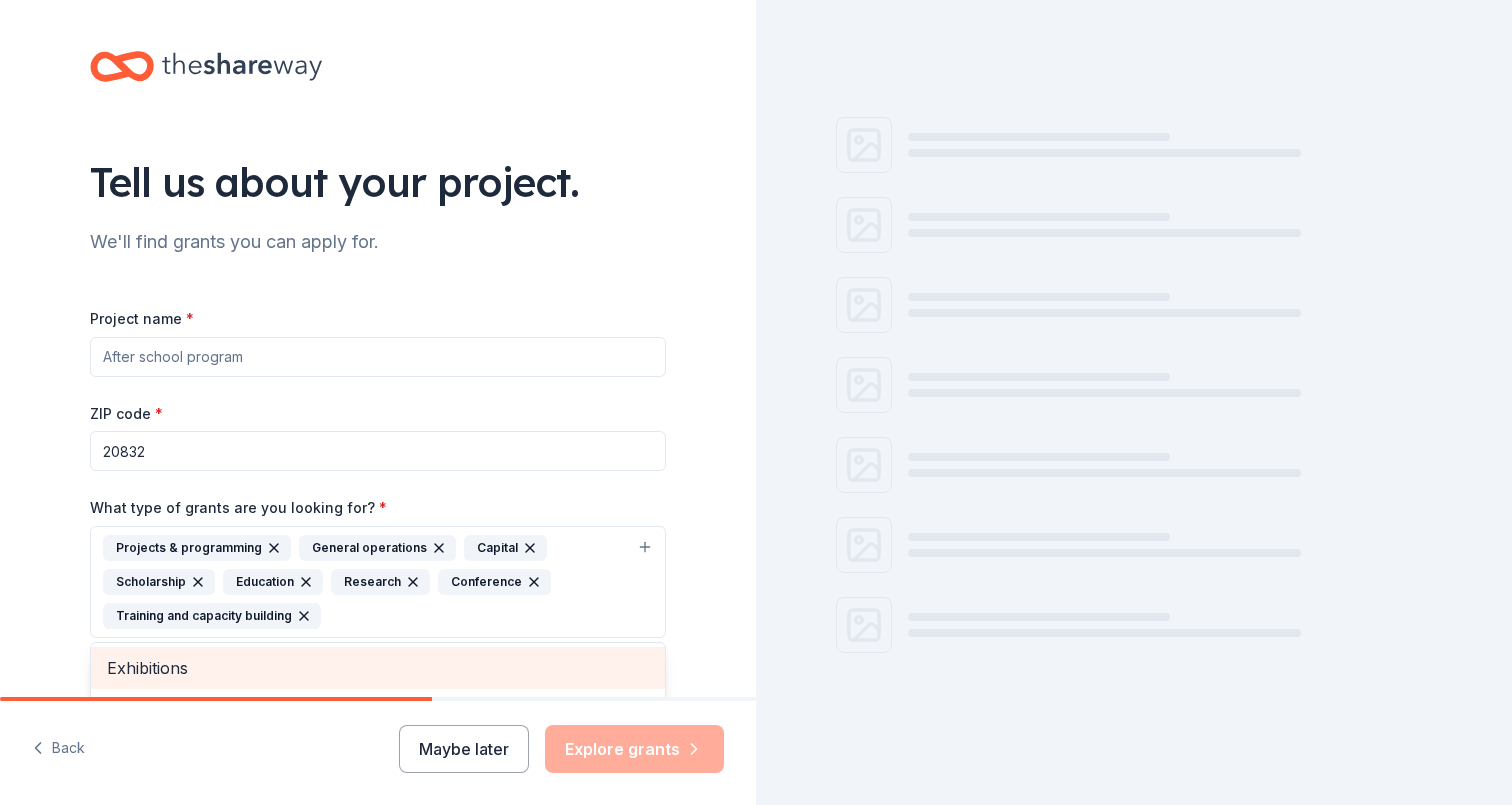 scroll, scrollTop: 107, scrollLeft: 0, axis: vertical 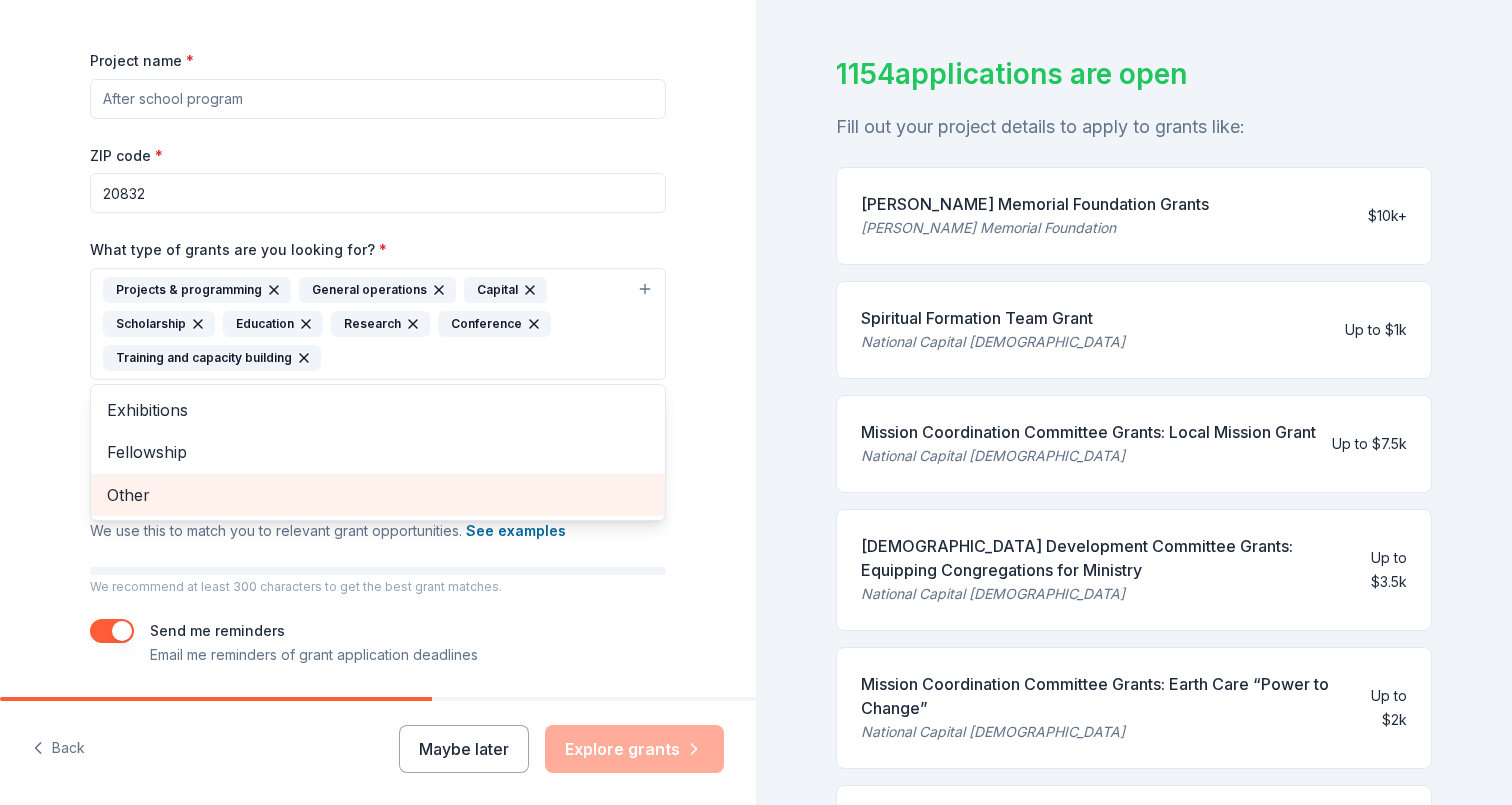 click on "Other" at bounding box center (378, 495) 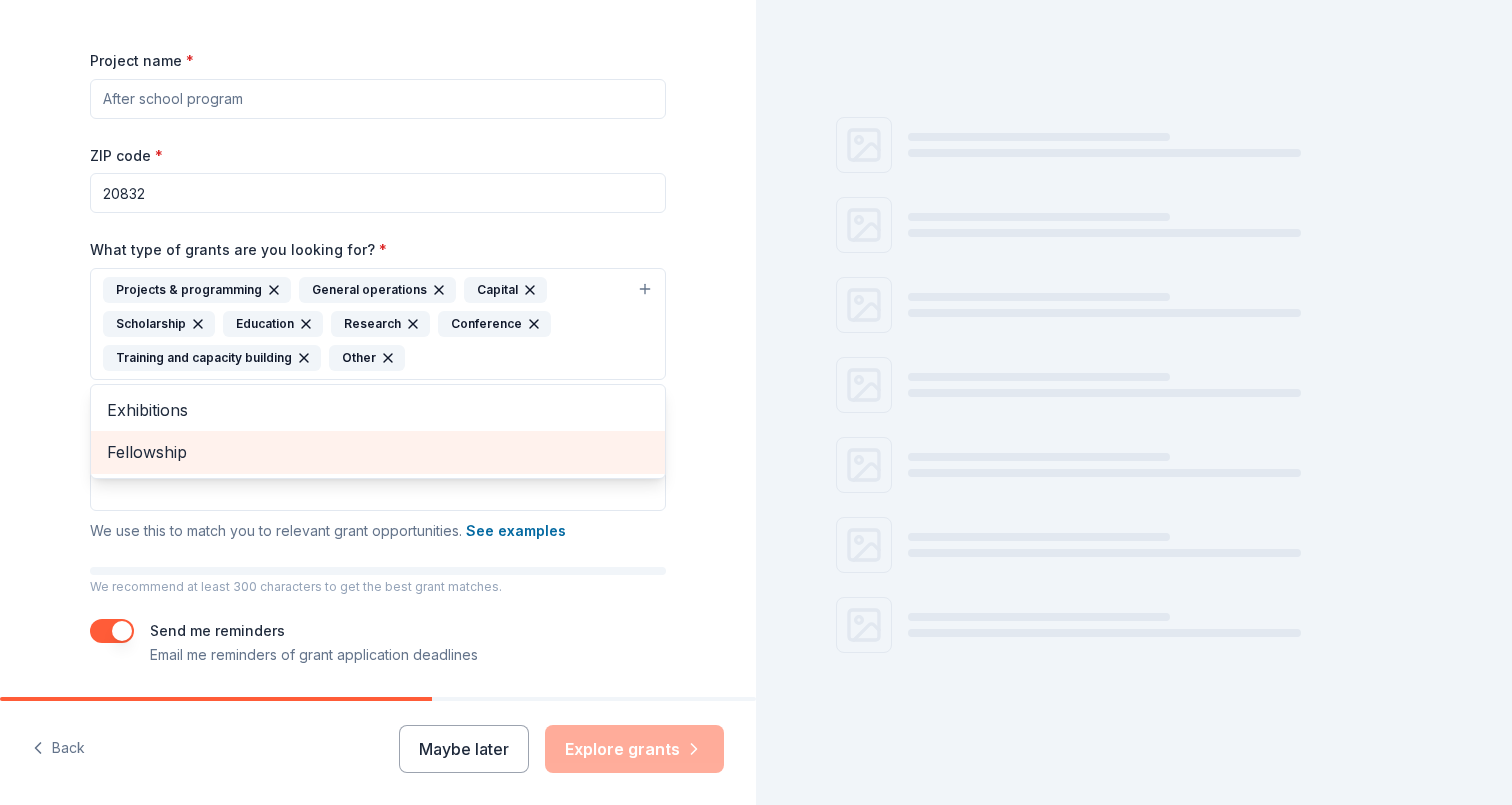 click on "Fellowship" at bounding box center [378, 452] 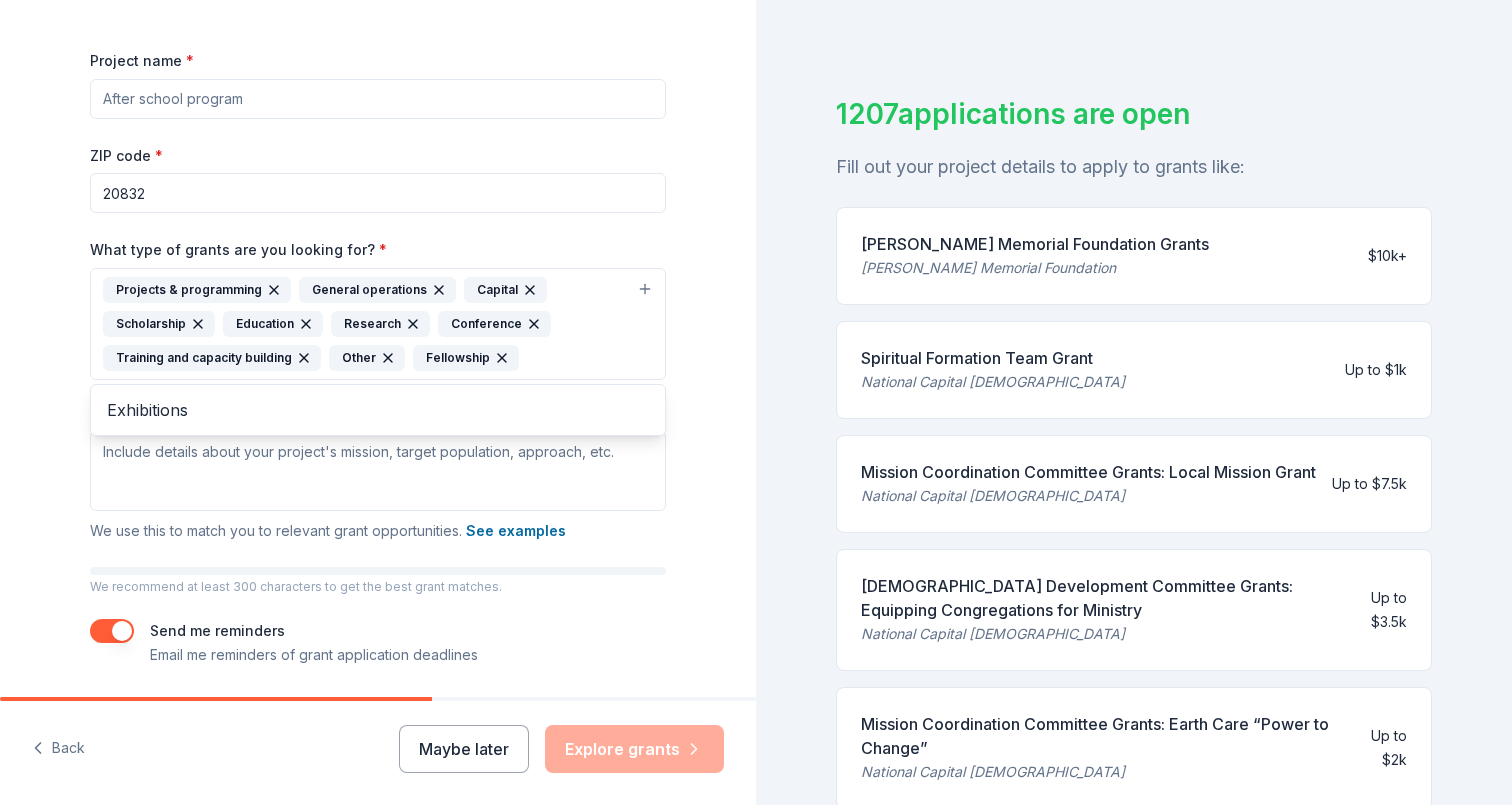 scroll, scrollTop: 107, scrollLeft: 0, axis: vertical 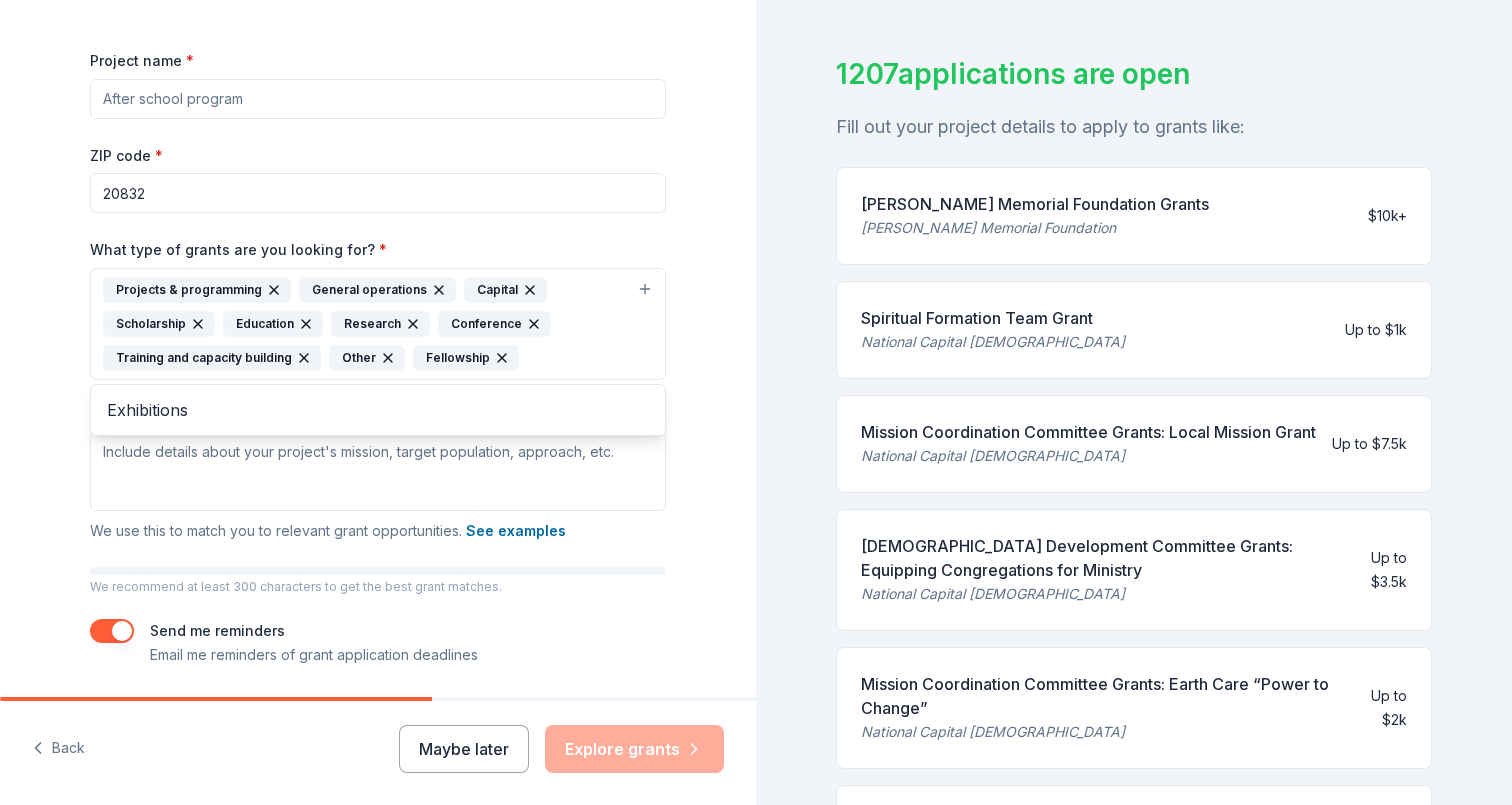 click 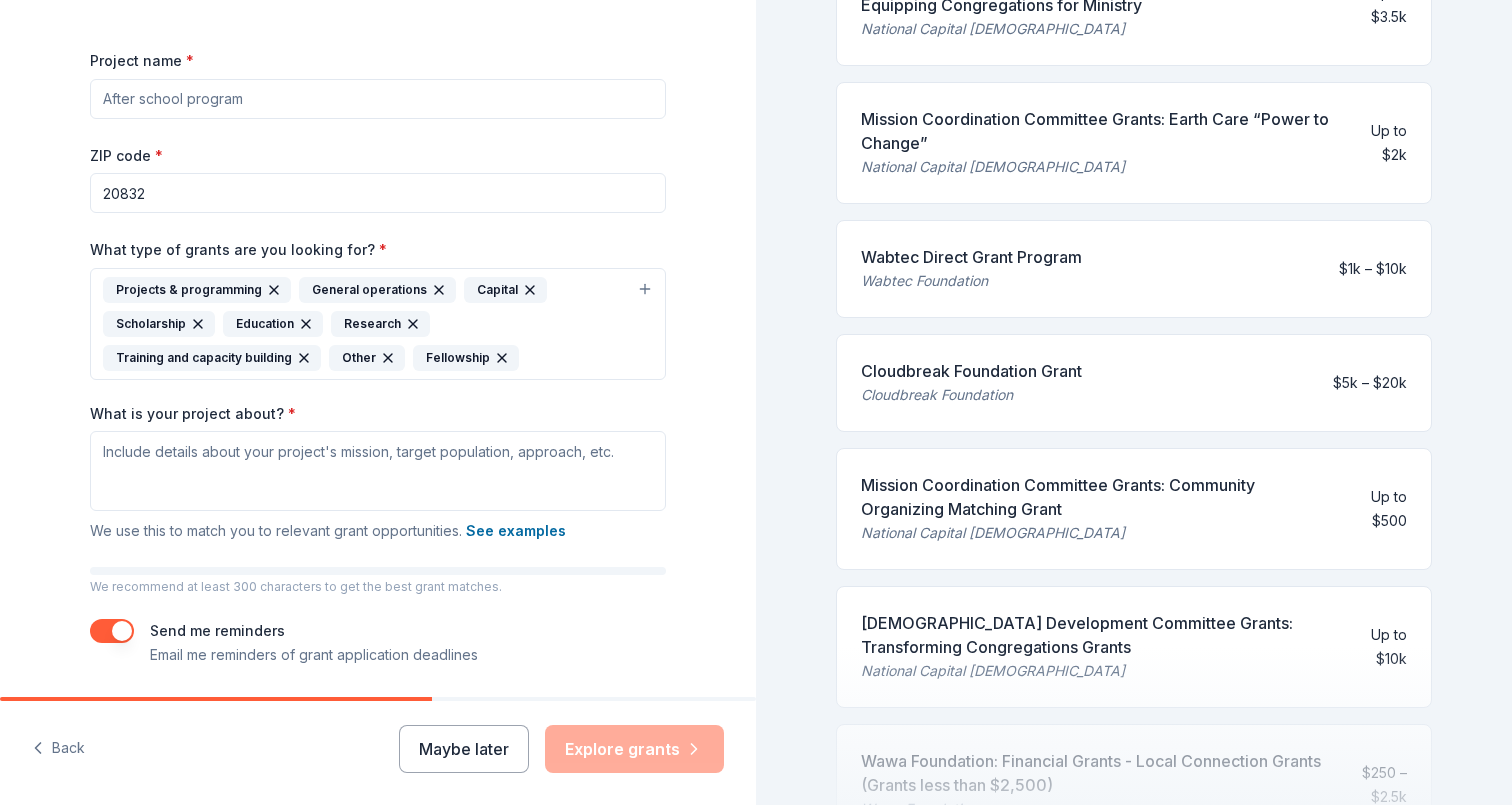 scroll, scrollTop: 673, scrollLeft: 0, axis: vertical 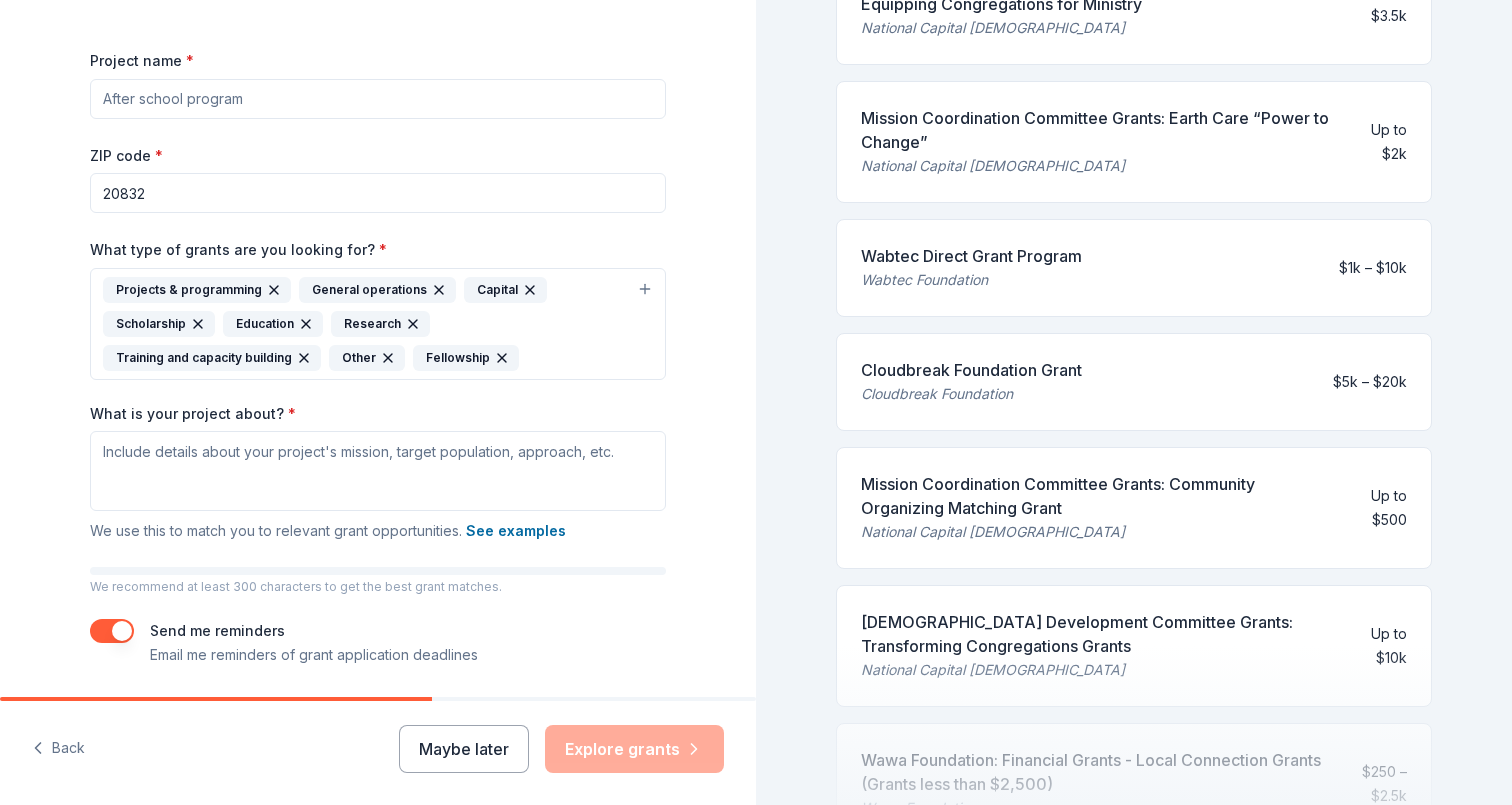 click on "Projects & programming General operations Capital Scholarship Education Research Training and capacity building Other Fellowship" at bounding box center [366, 324] 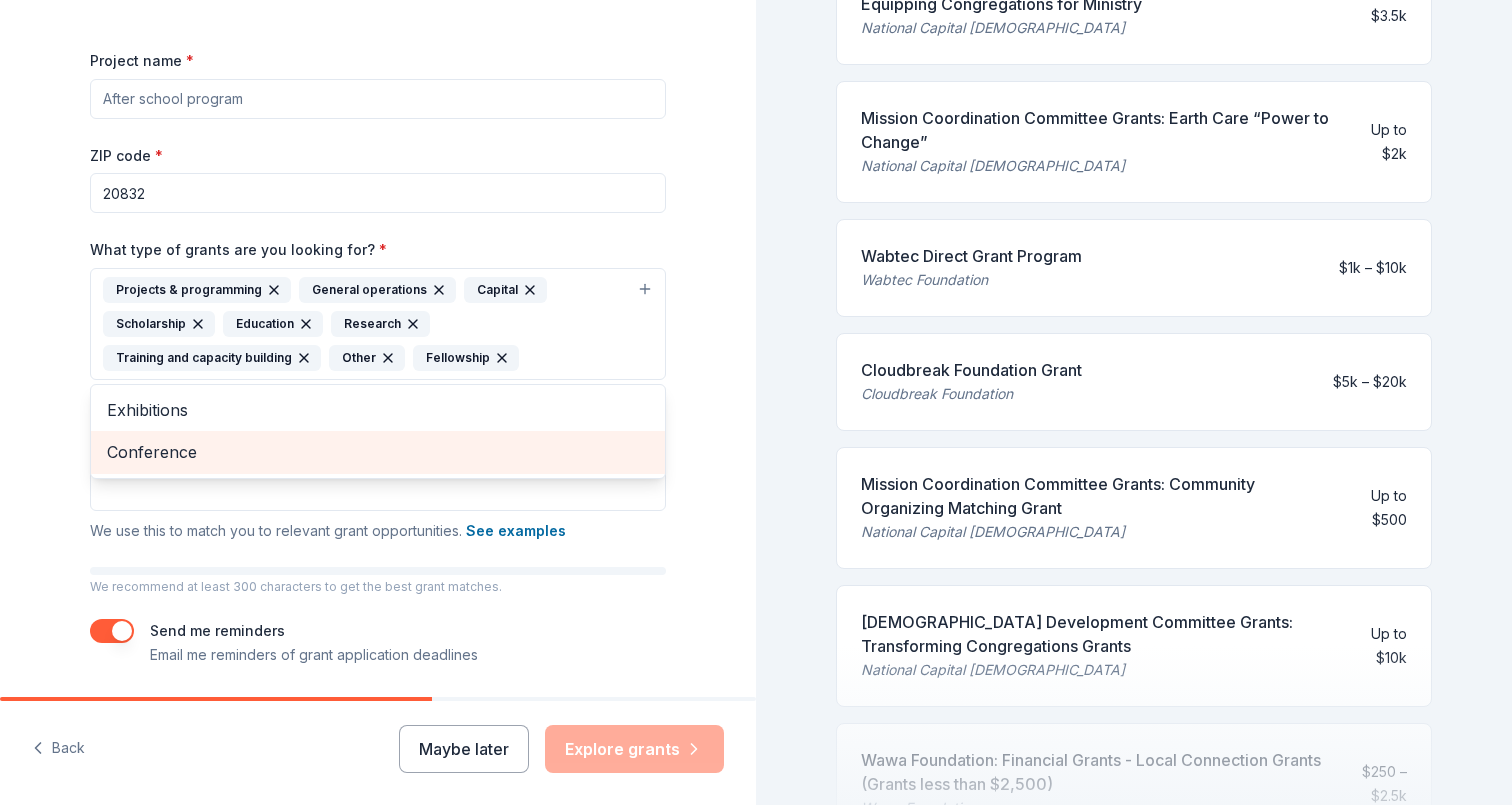 click on "Conference" at bounding box center [378, 452] 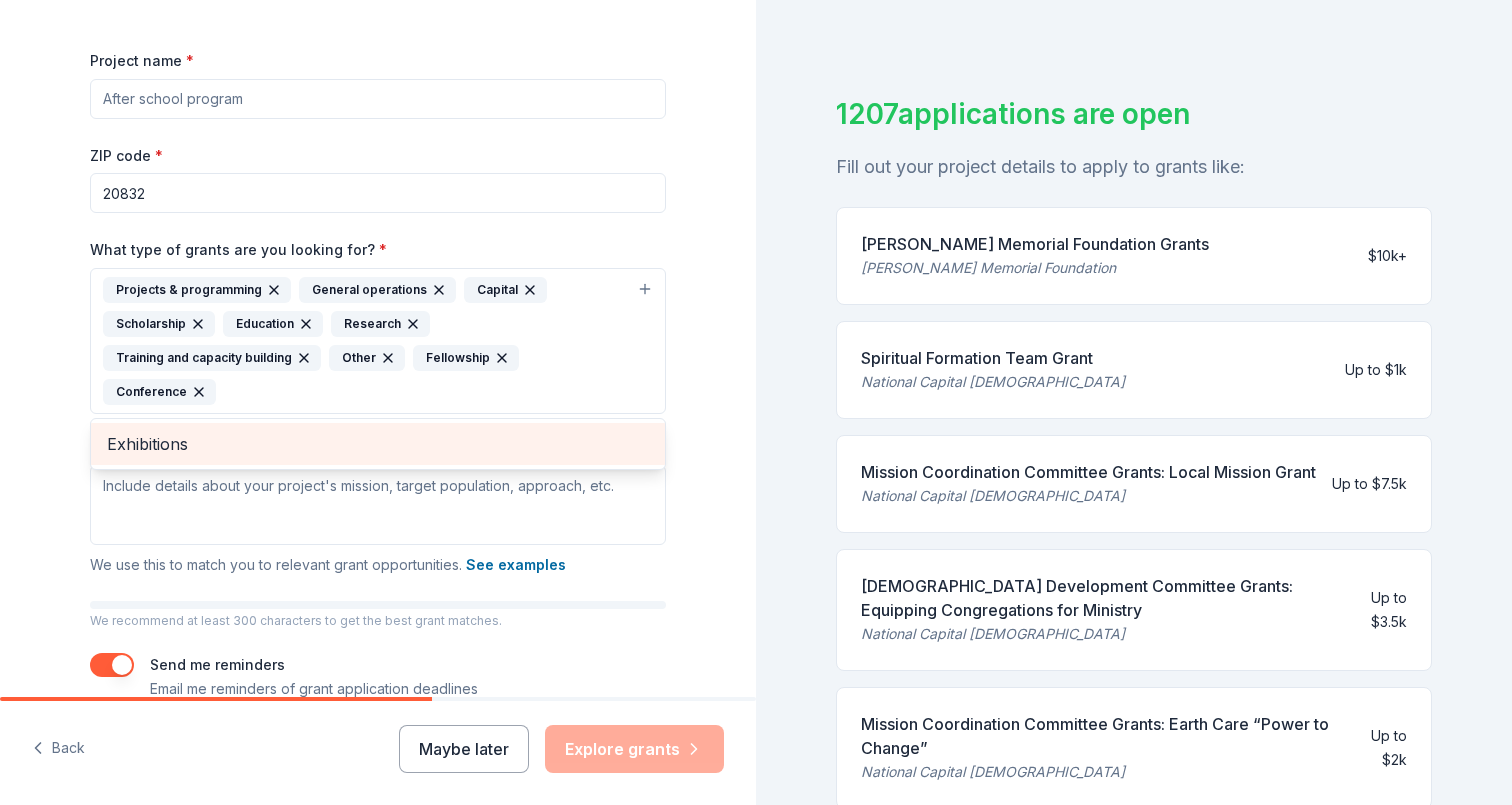 scroll, scrollTop: 673, scrollLeft: 0, axis: vertical 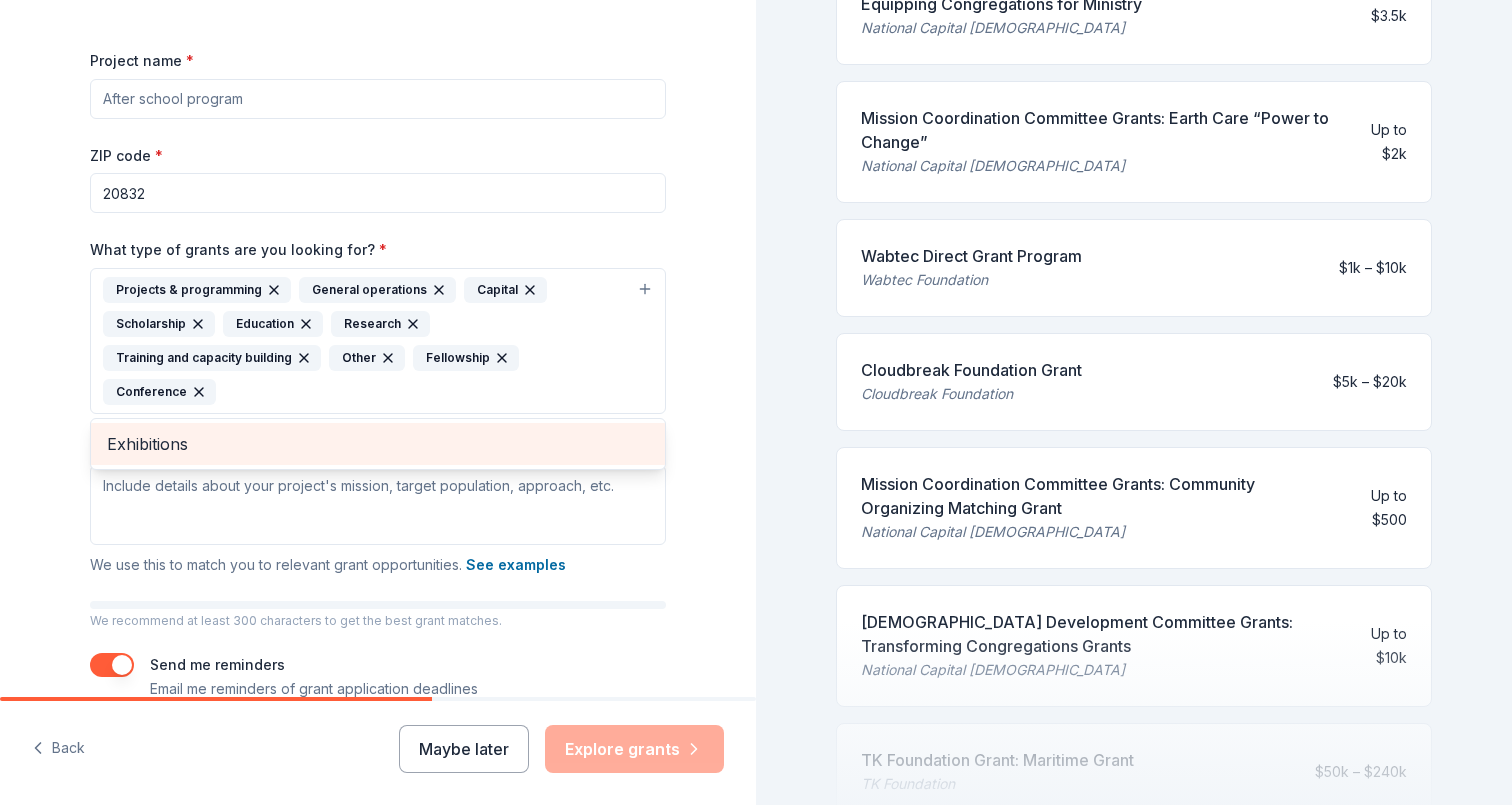 click on "Exhibitions" at bounding box center (378, 444) 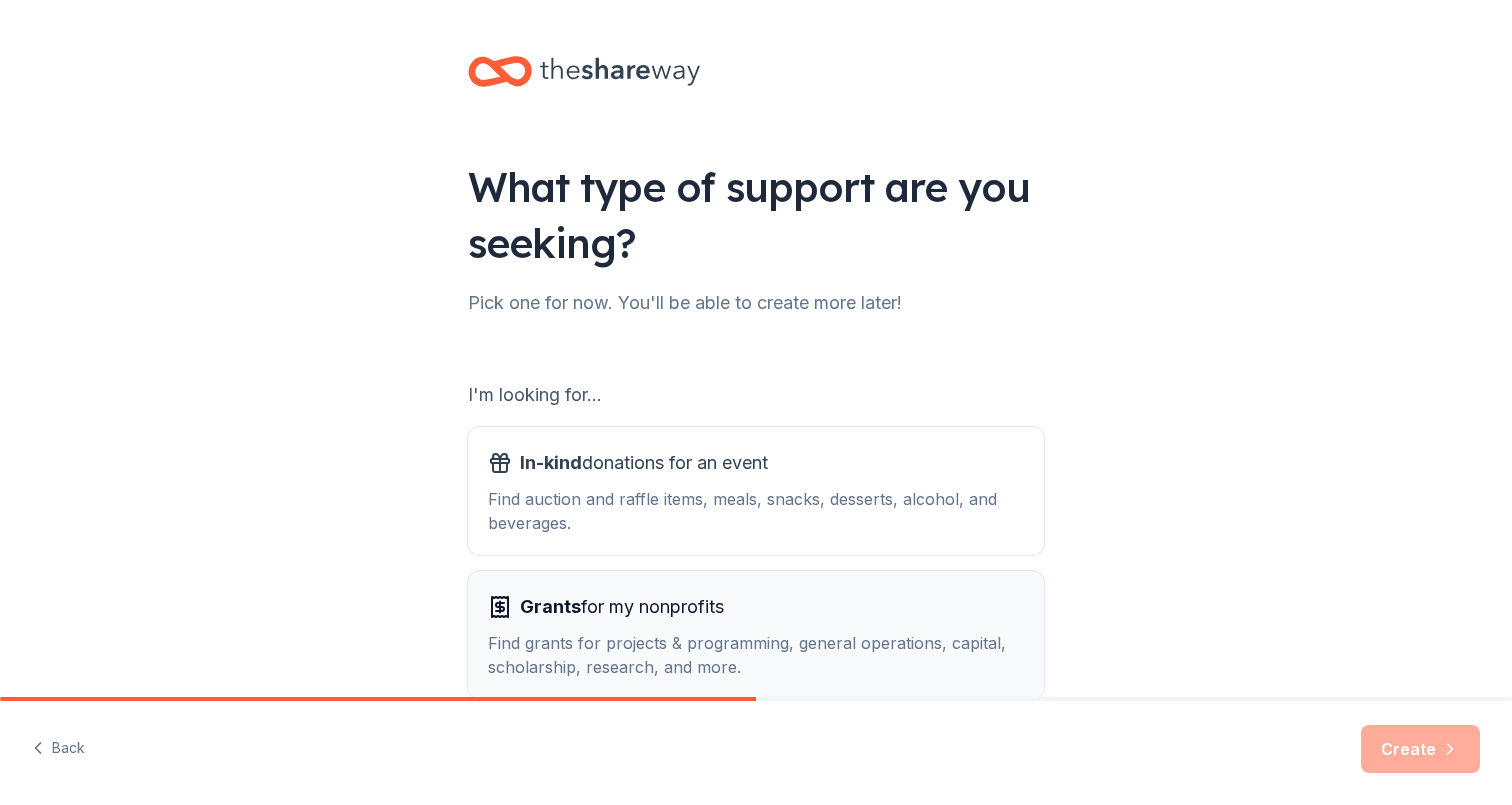 click on "Grants  for my nonprofits" at bounding box center [756, 607] 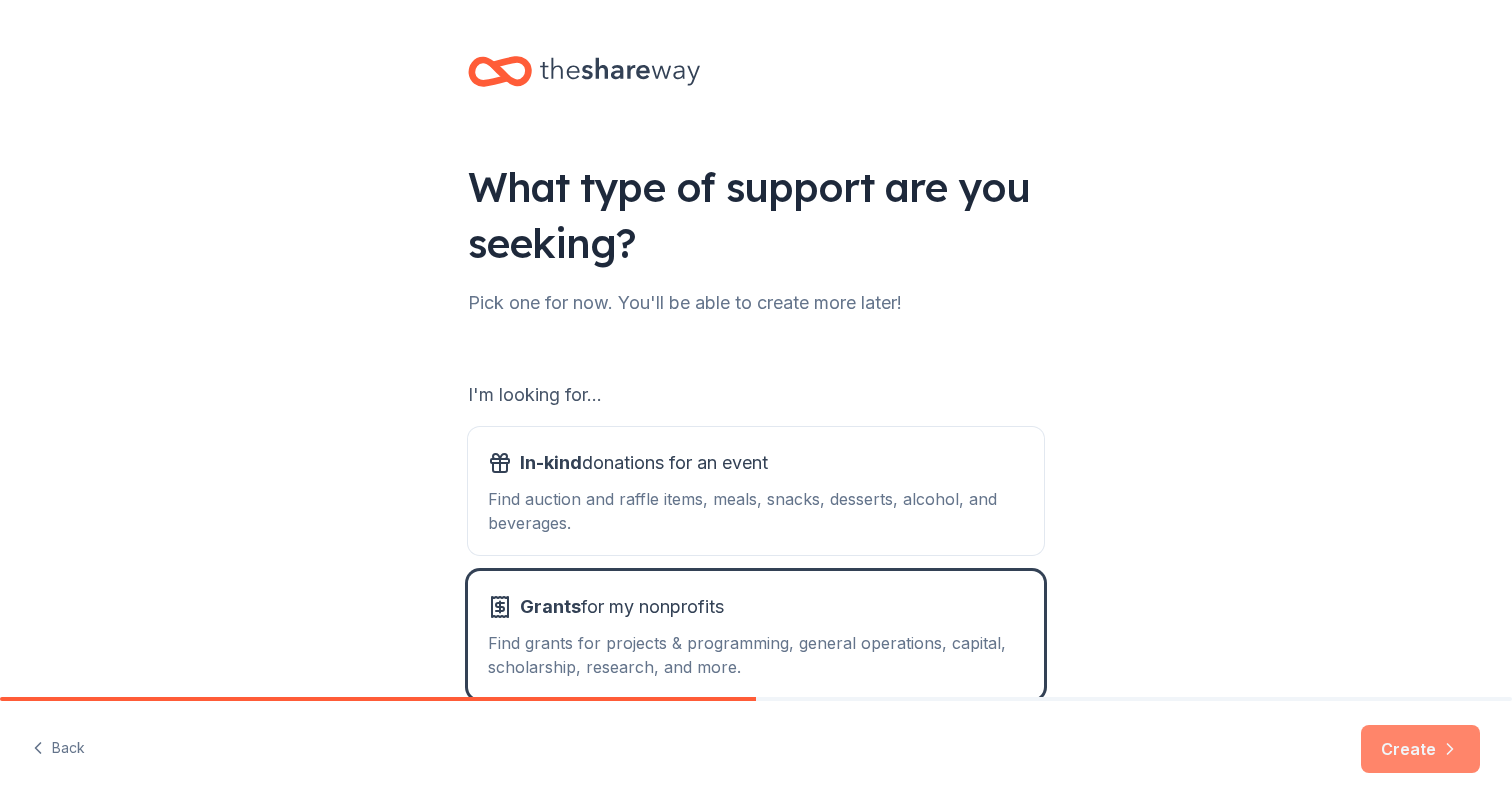 click on "Create" at bounding box center (1420, 749) 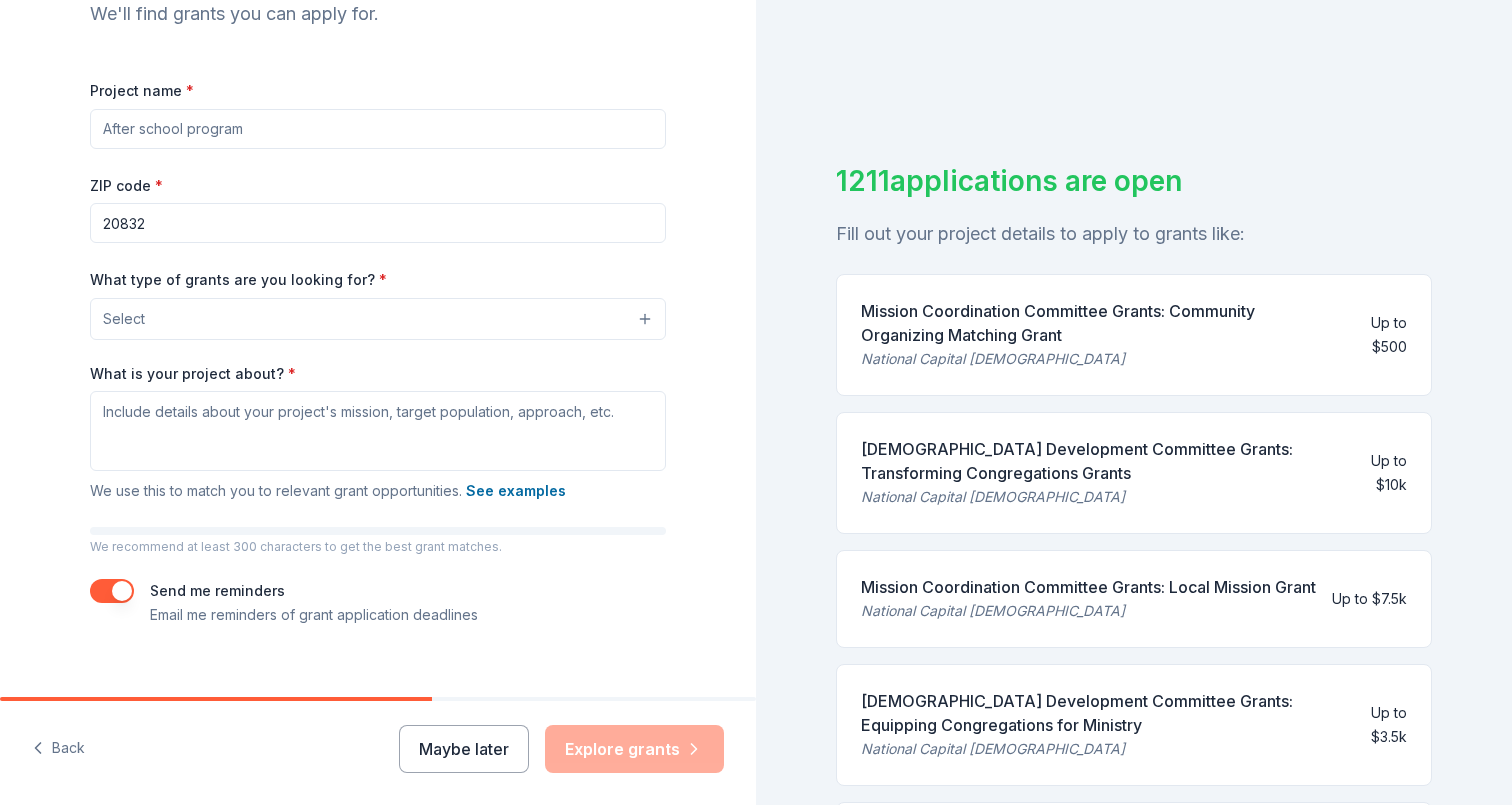 scroll, scrollTop: 259, scrollLeft: 0, axis: vertical 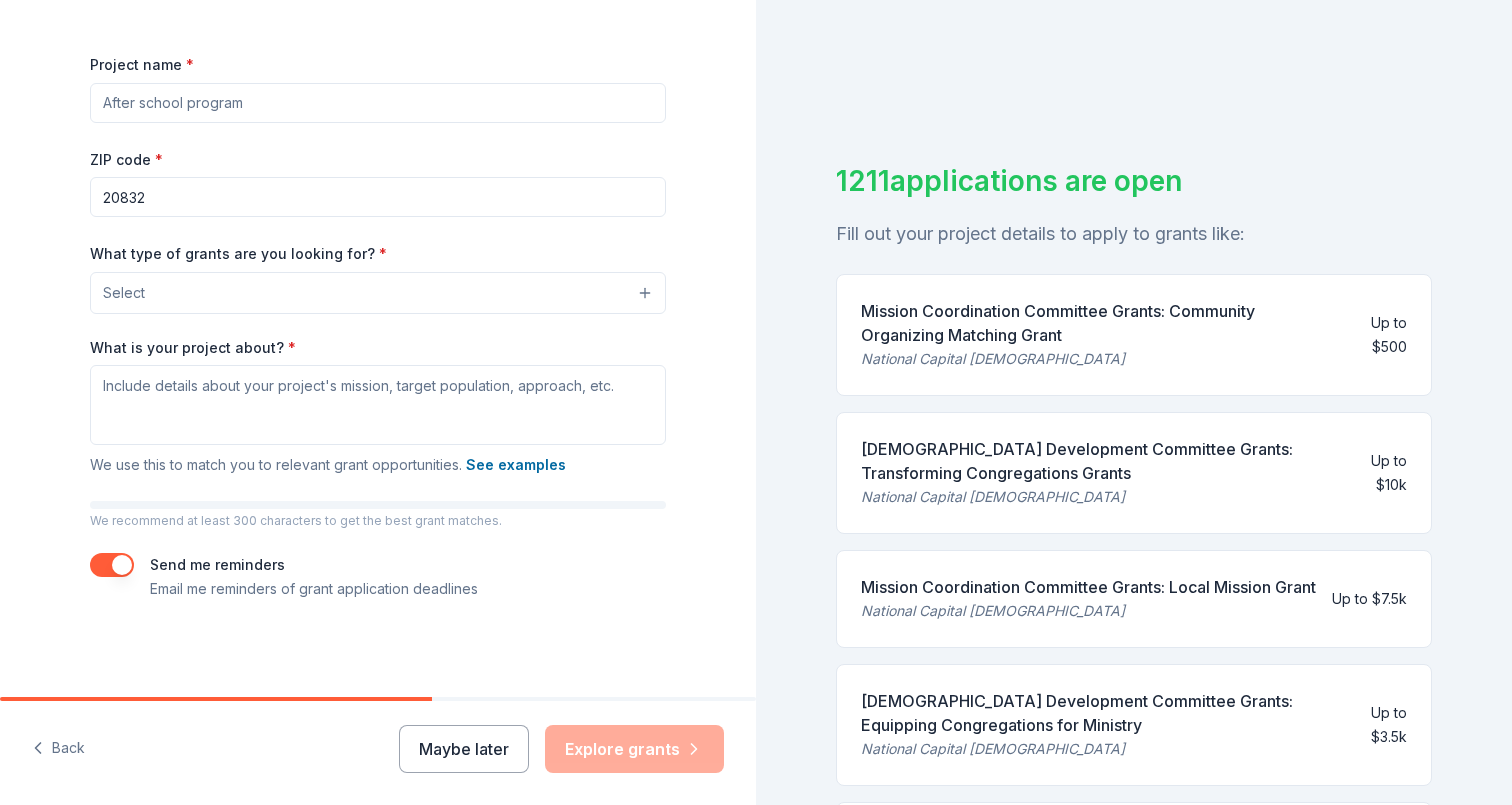 click on "Select" at bounding box center (378, 293) 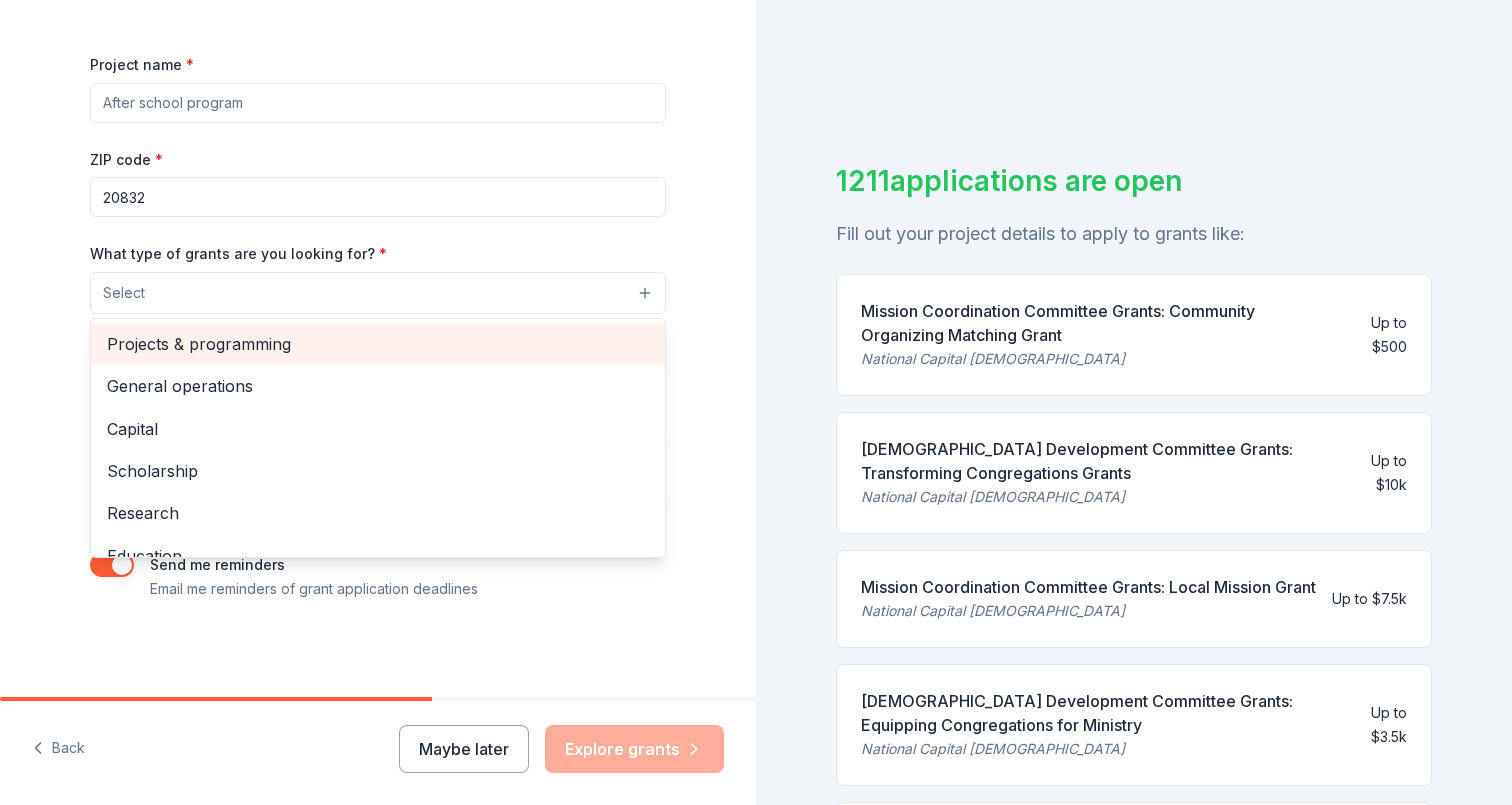 click on "Projects & programming" at bounding box center (378, 344) 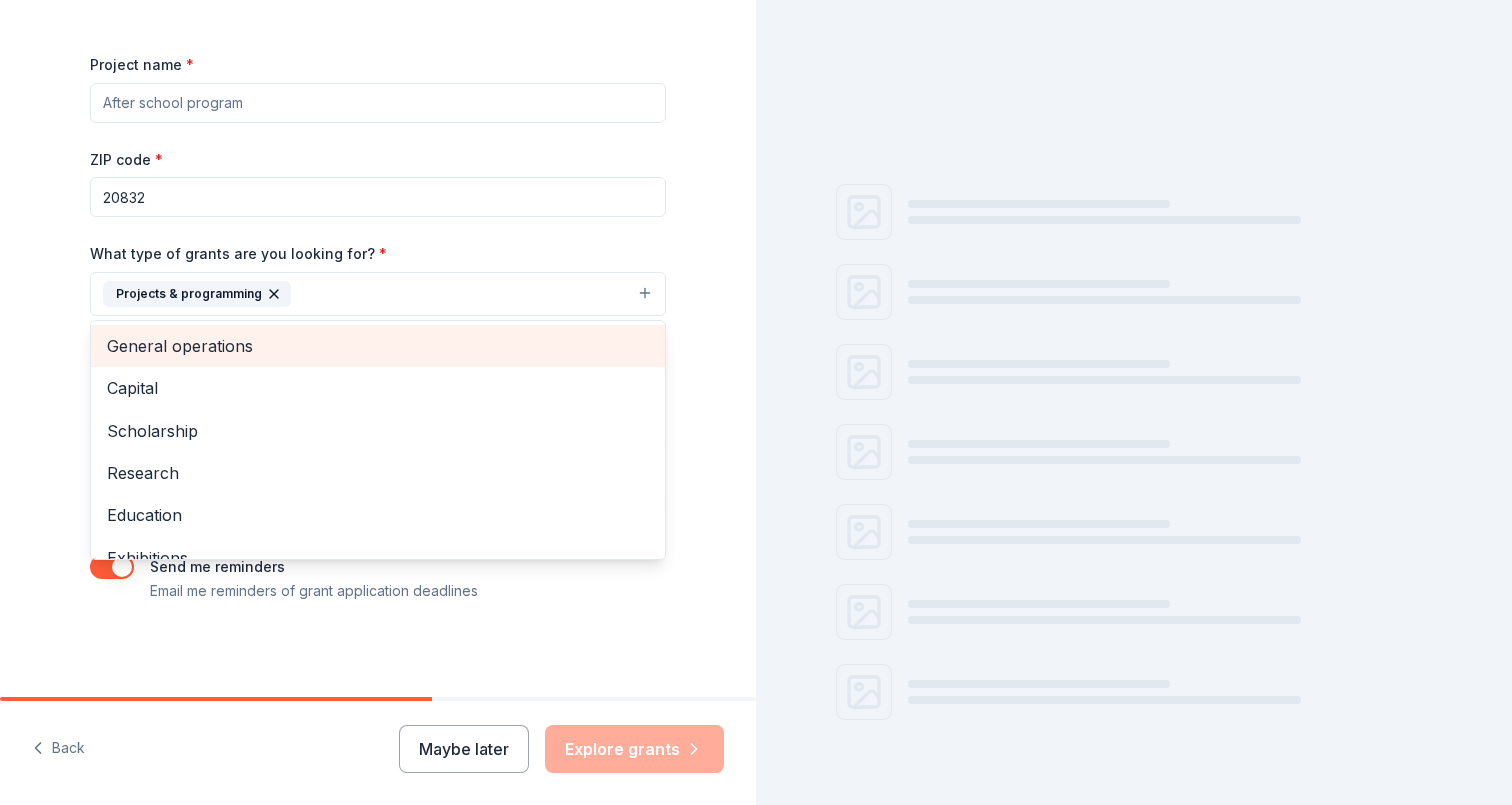 click on "General operations" at bounding box center (378, 346) 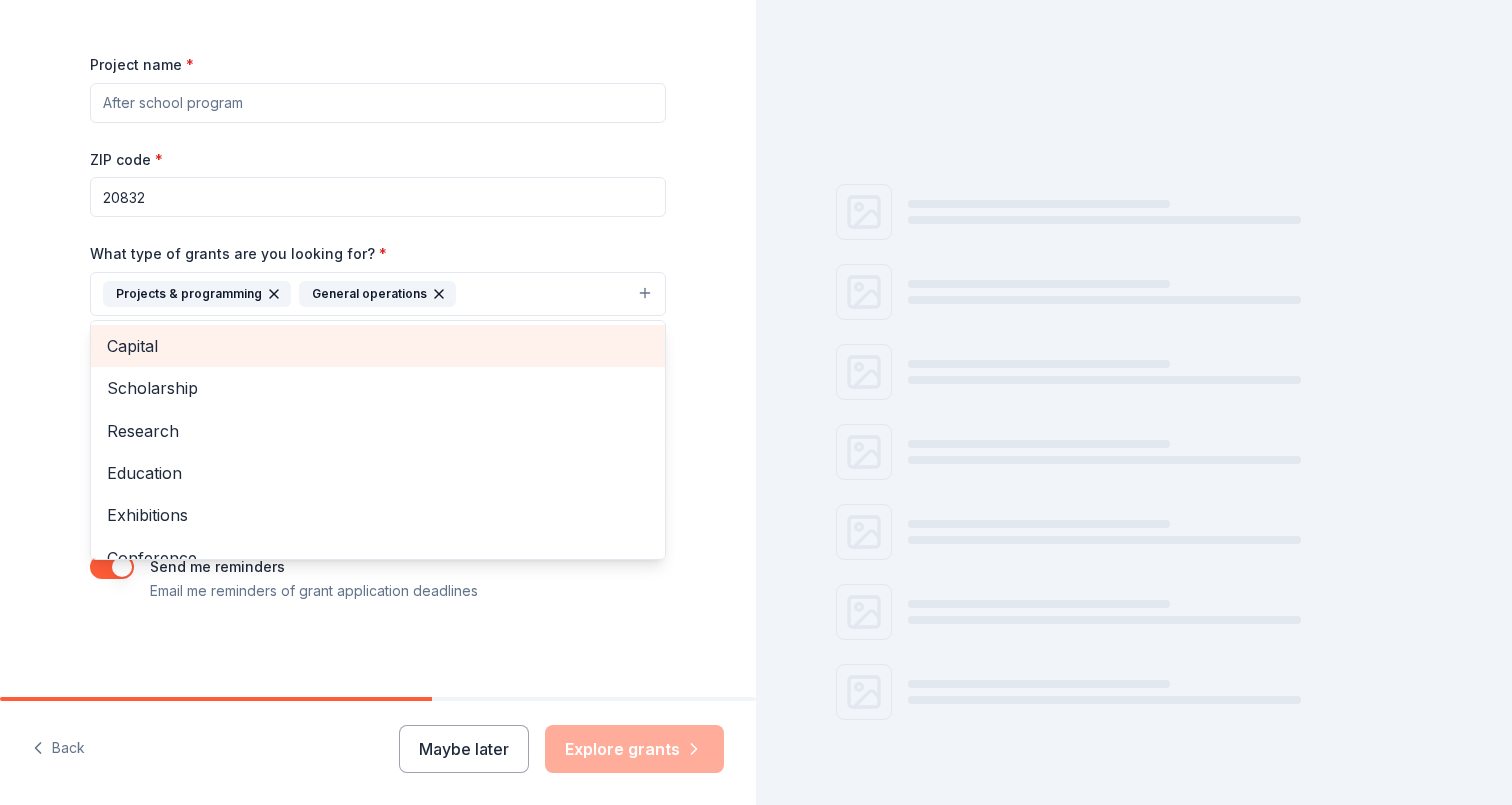 click on "Capital" at bounding box center [378, 346] 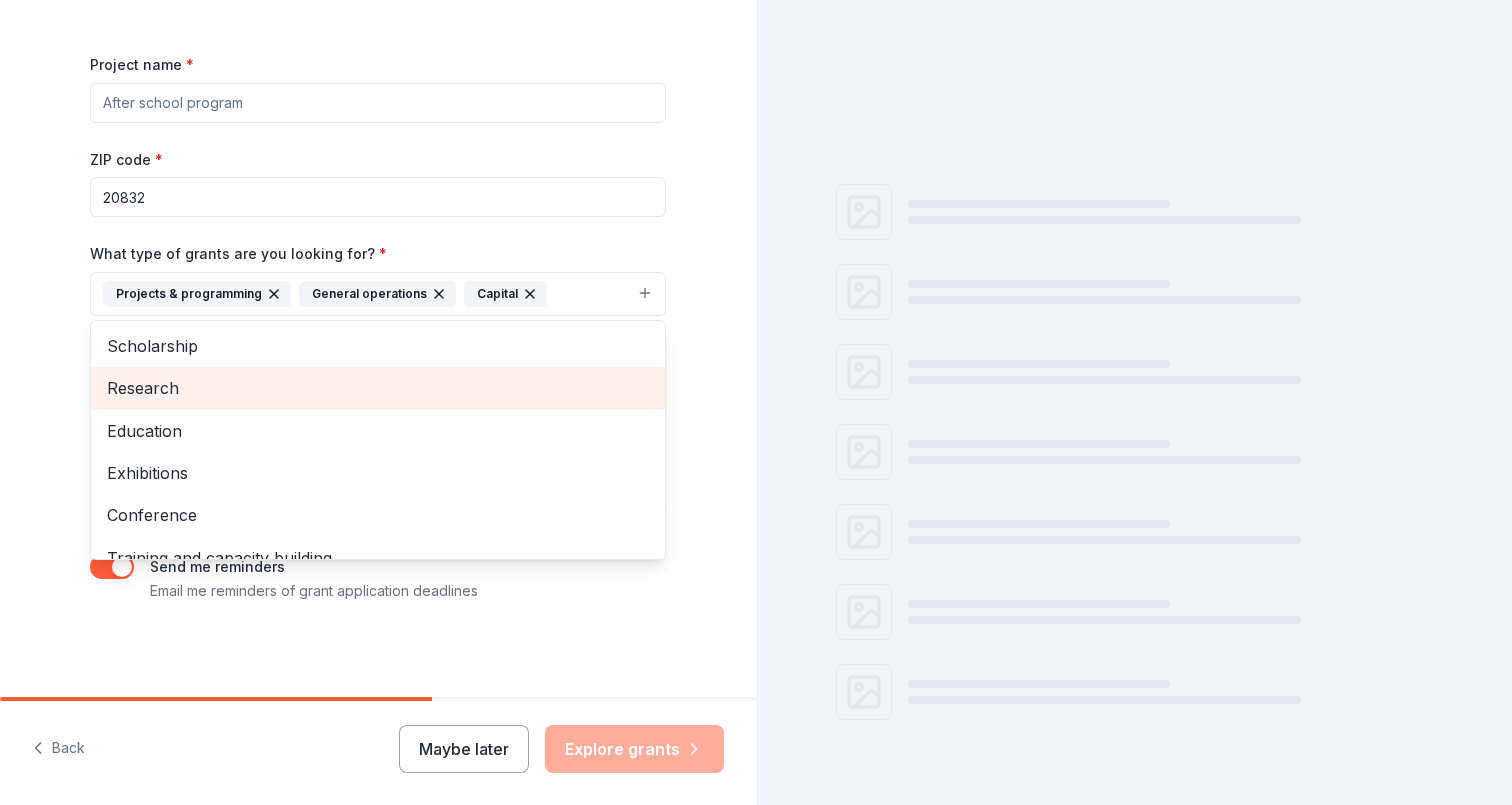 click on "Research" at bounding box center (378, 388) 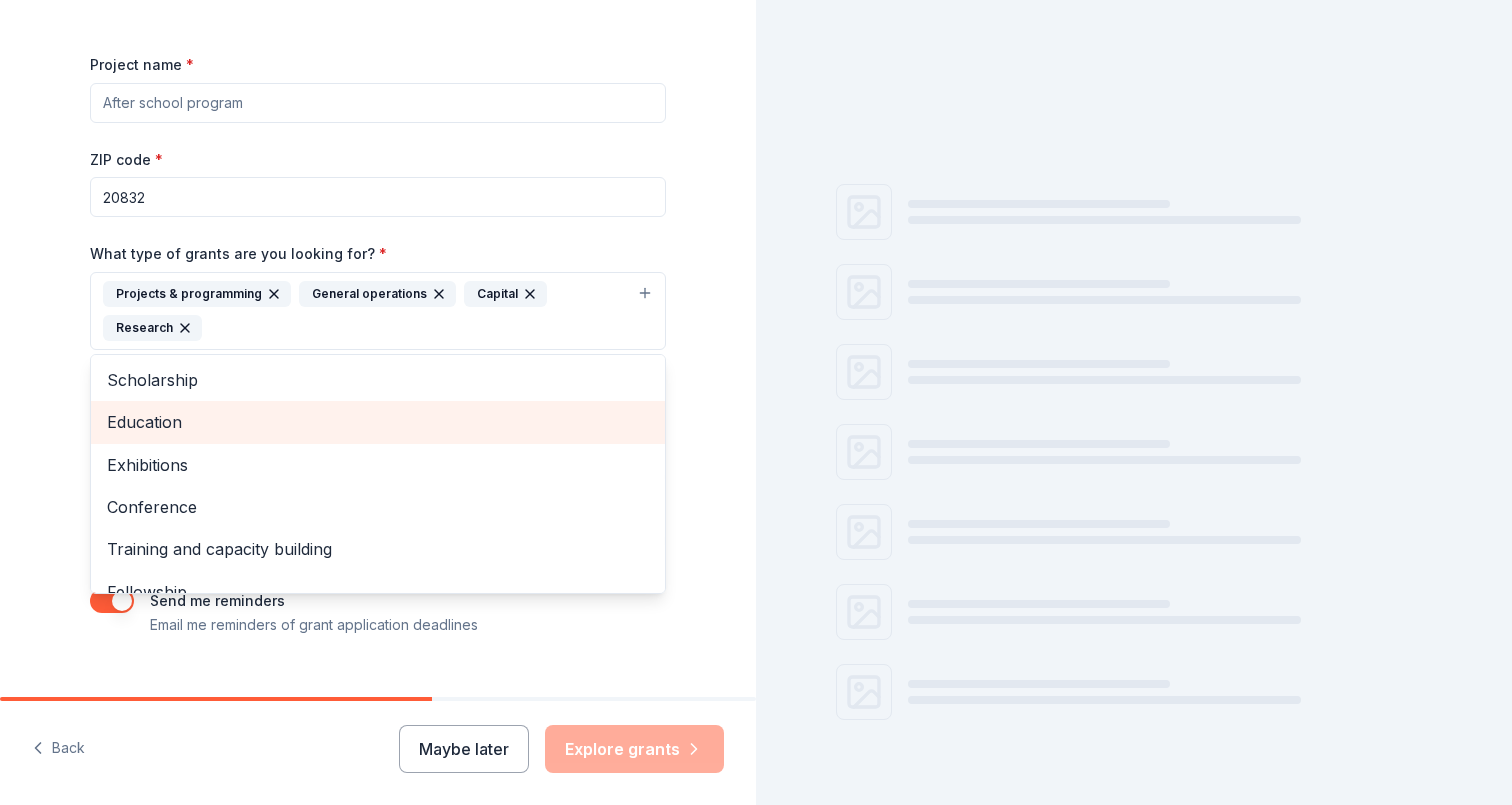 click on "Education" at bounding box center [378, 422] 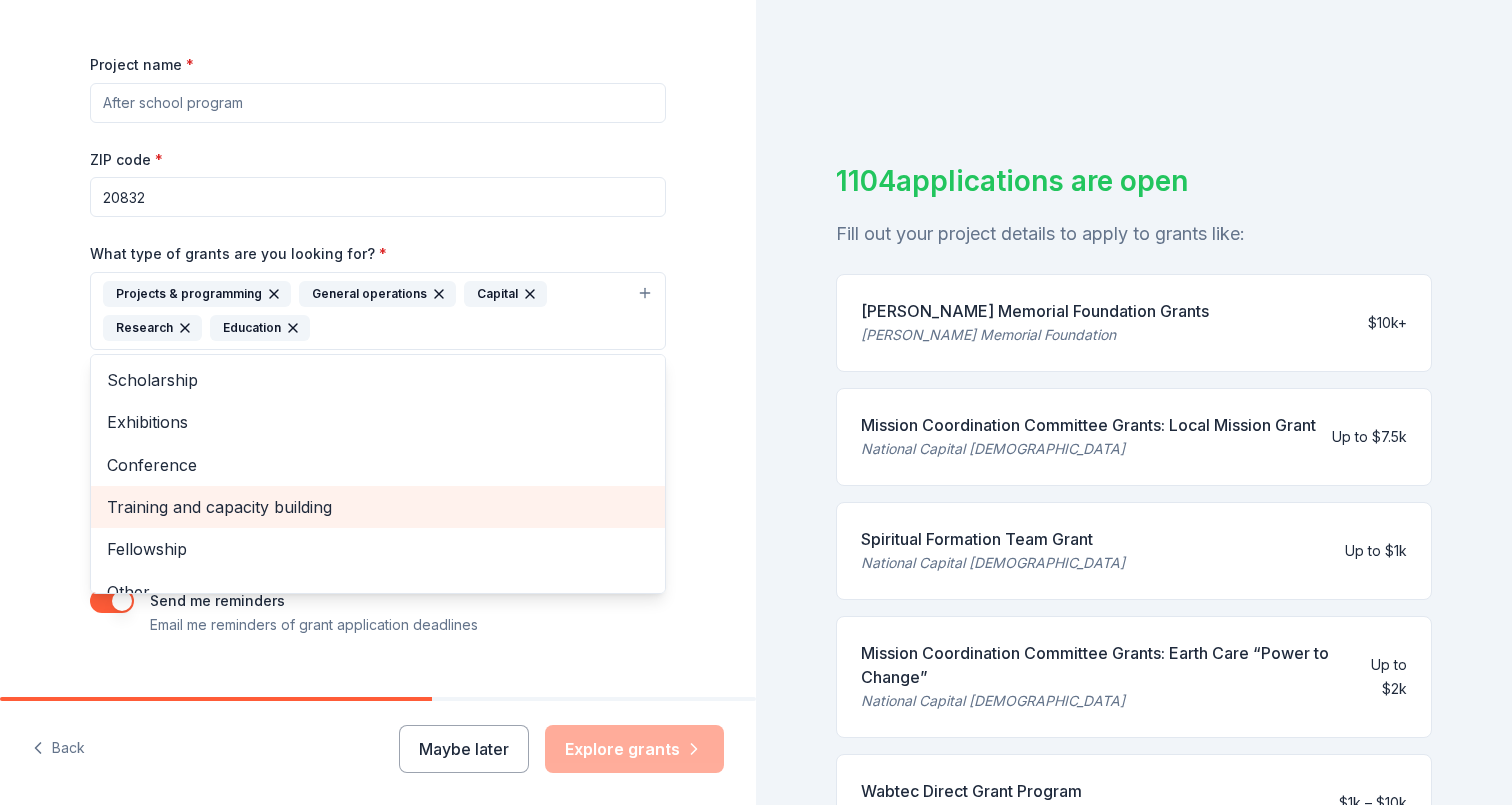 click on "Training and capacity building" at bounding box center [378, 507] 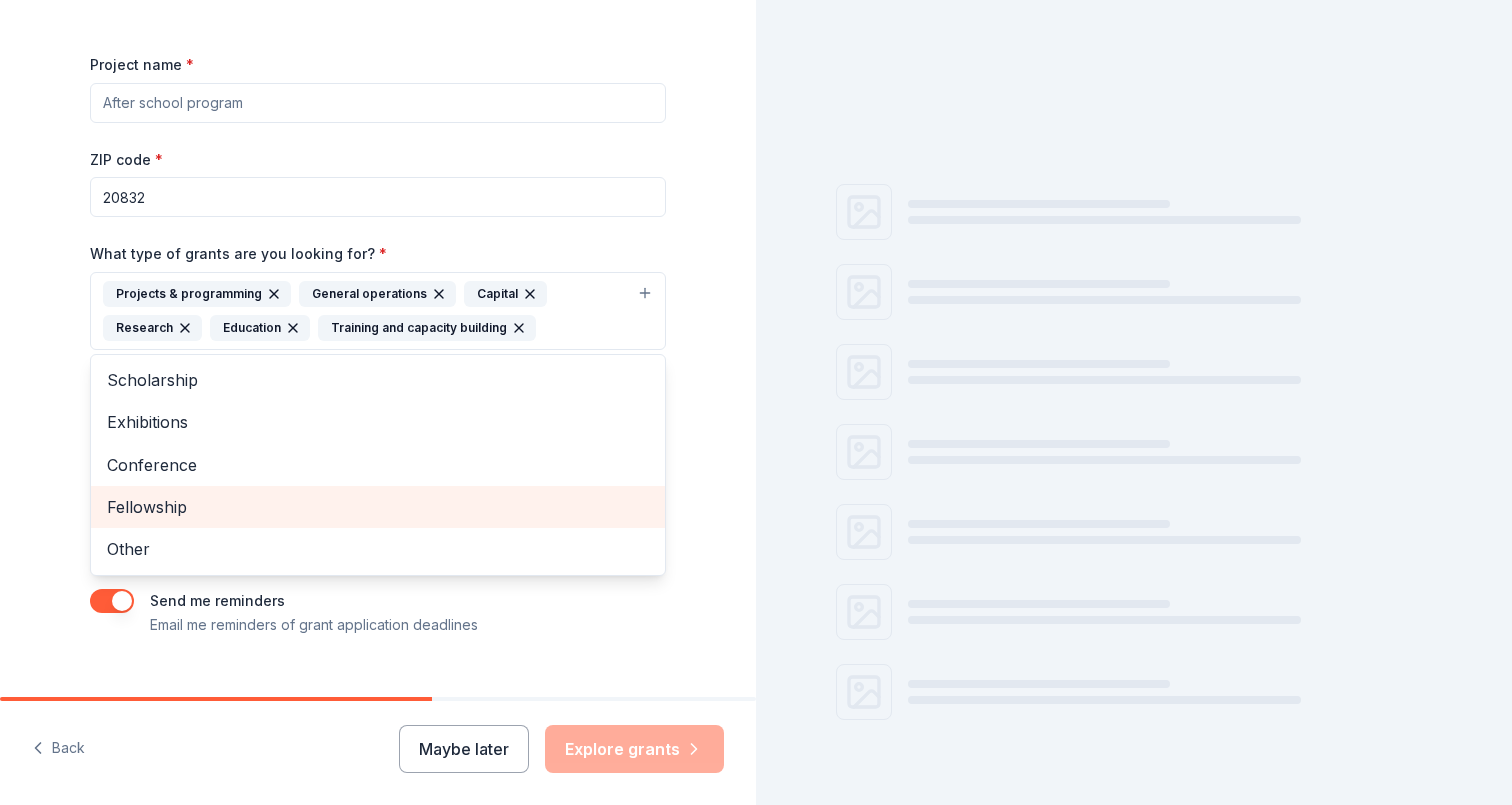 click on "Fellowship" at bounding box center (378, 507) 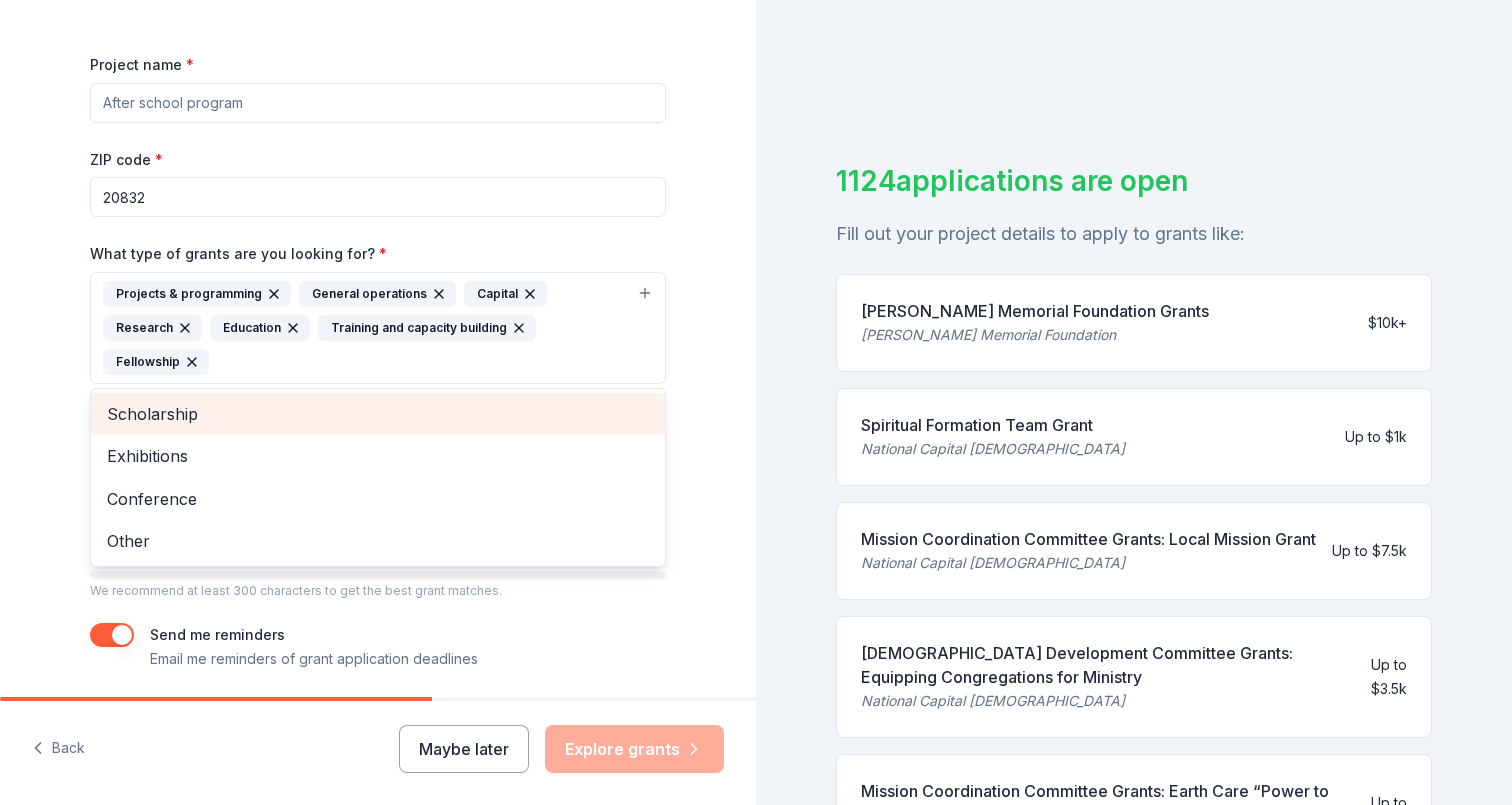 click on "Scholarship" at bounding box center (378, 414) 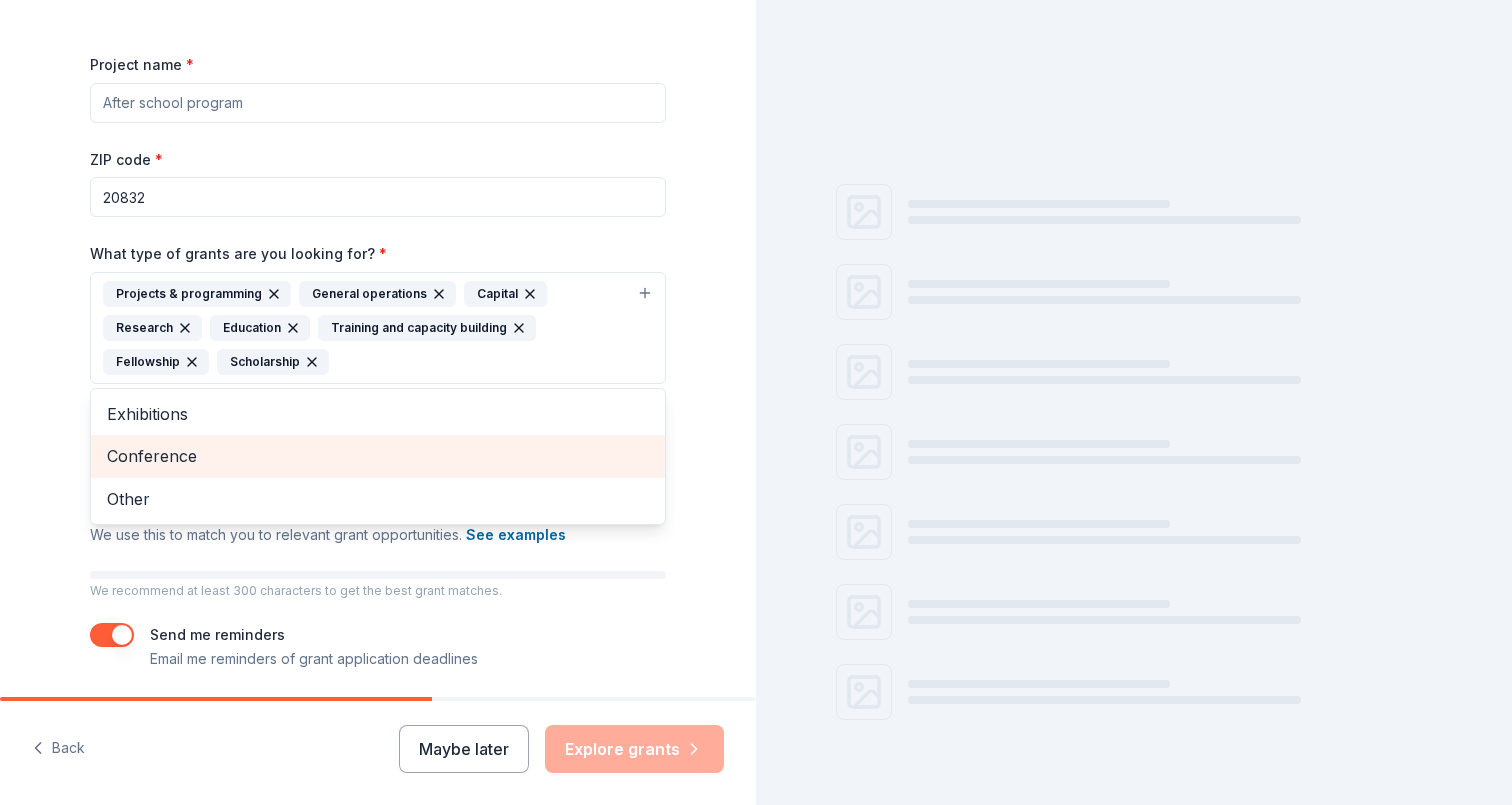 click on "Conference" at bounding box center (378, 456) 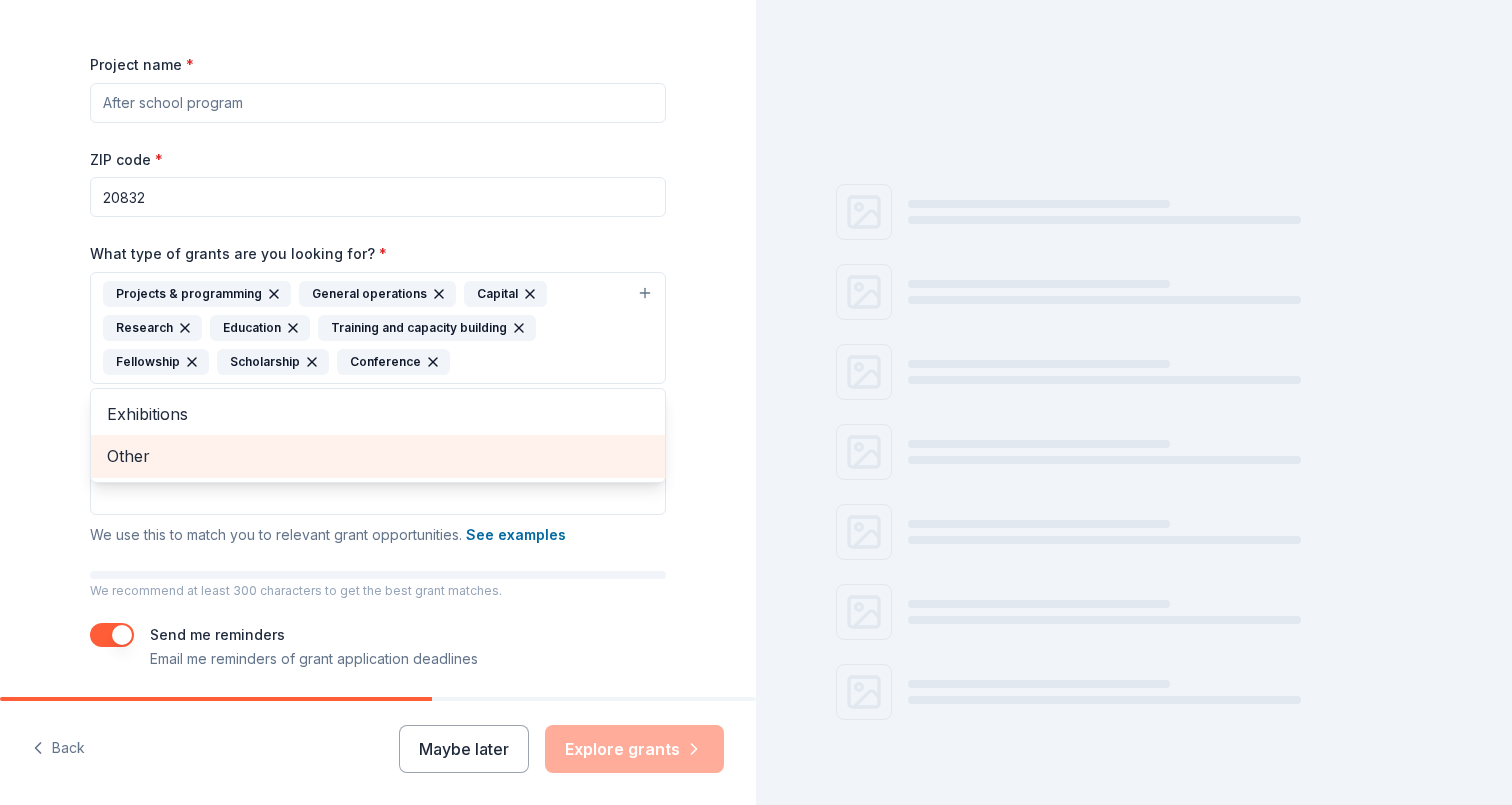 click on "Other" at bounding box center (378, 456) 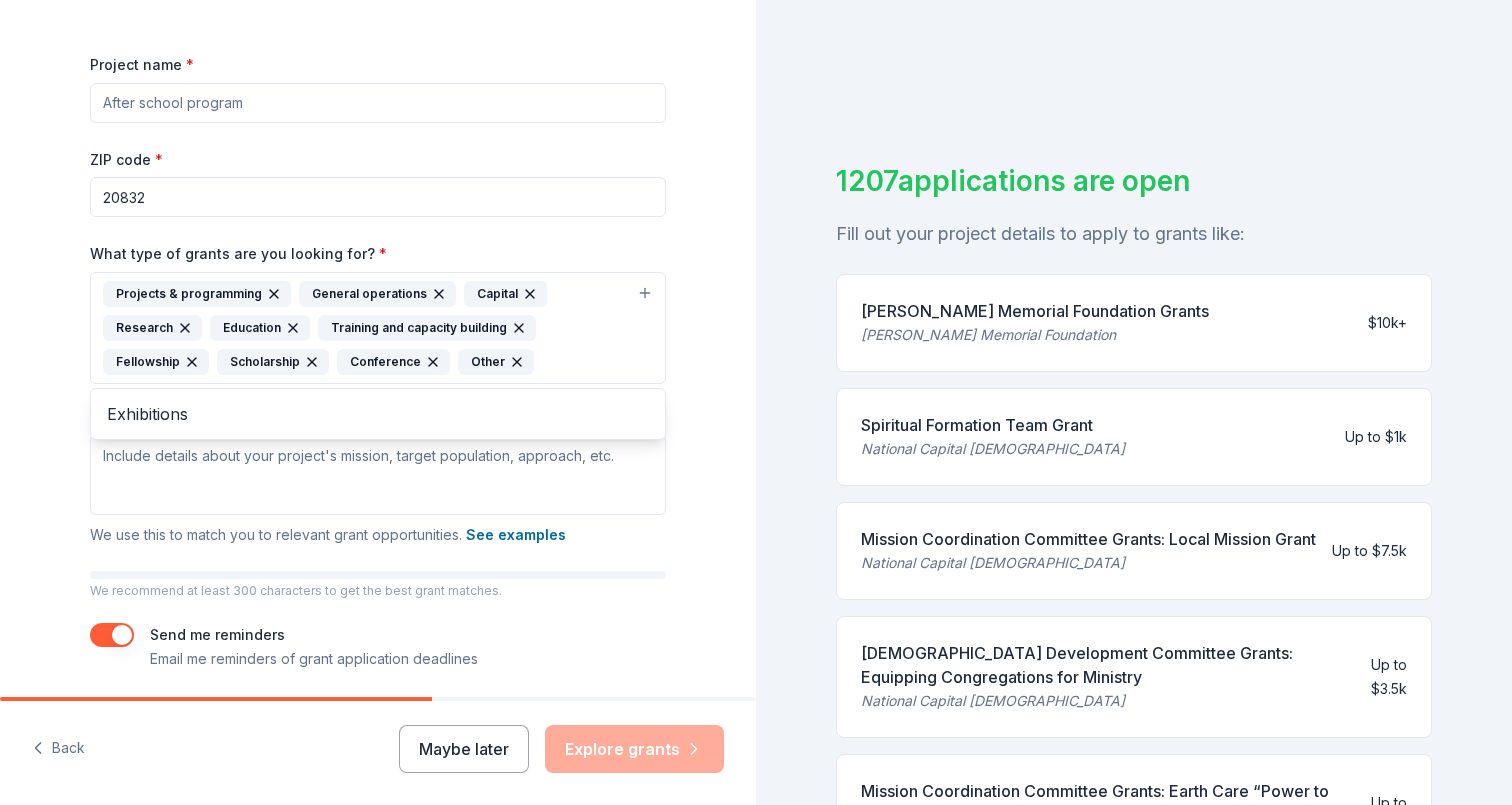 click on "Project name * ZIP code * 20832 What type of grants are you looking for? * Projects & programming General operations Capital Research Education Training and capacity building Fellowship Scholarship Conference Other Exhibitions What is your project about? * We use this to match you to relevant grant opportunities.   See examples We recommend at least 300 characters to get the best grant matches. Send me reminders Email me reminders of grant application deadlines" at bounding box center [378, 361] 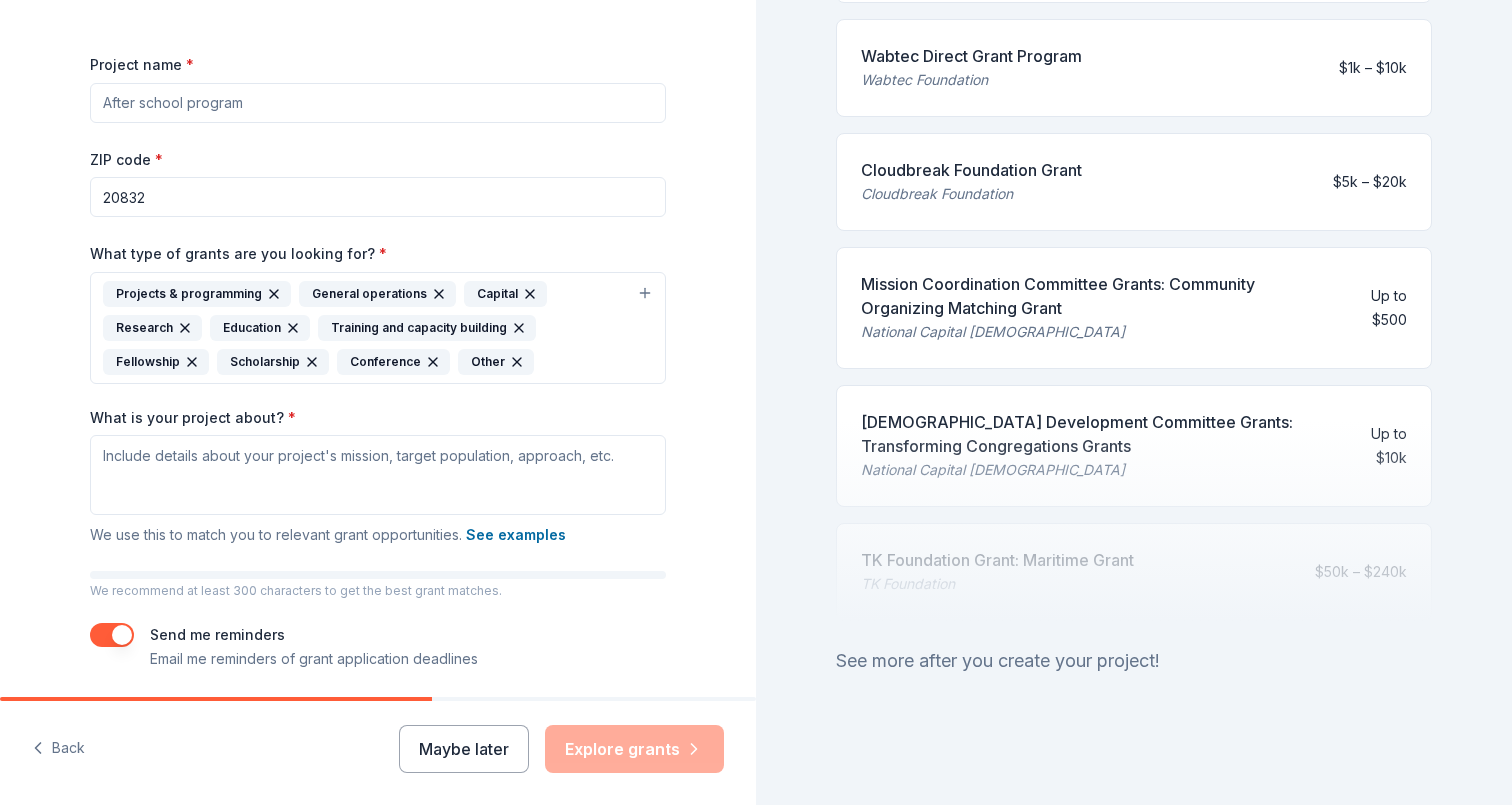 scroll, scrollTop: 897, scrollLeft: 0, axis: vertical 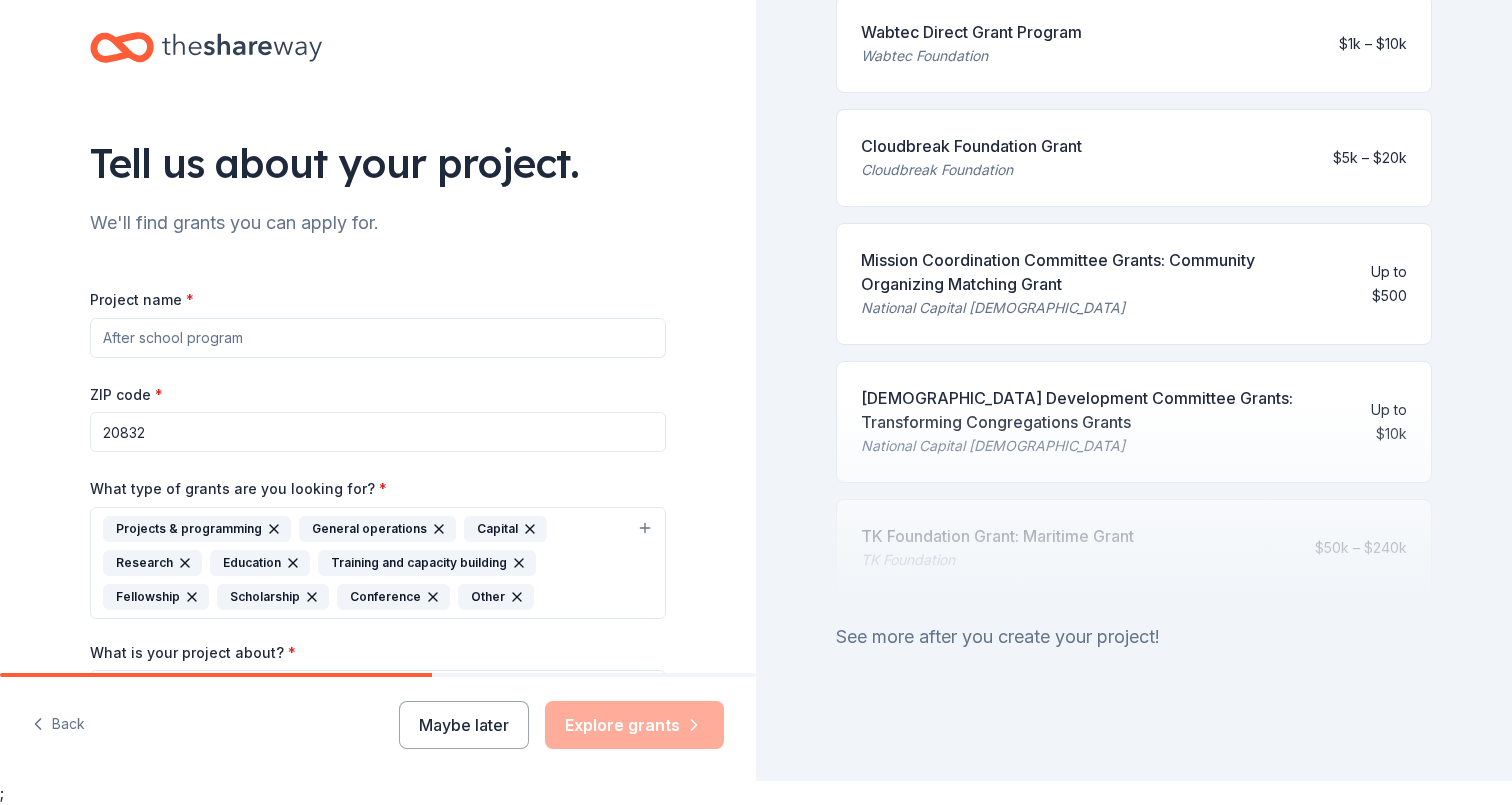 click on "Project name *" at bounding box center [378, 338] 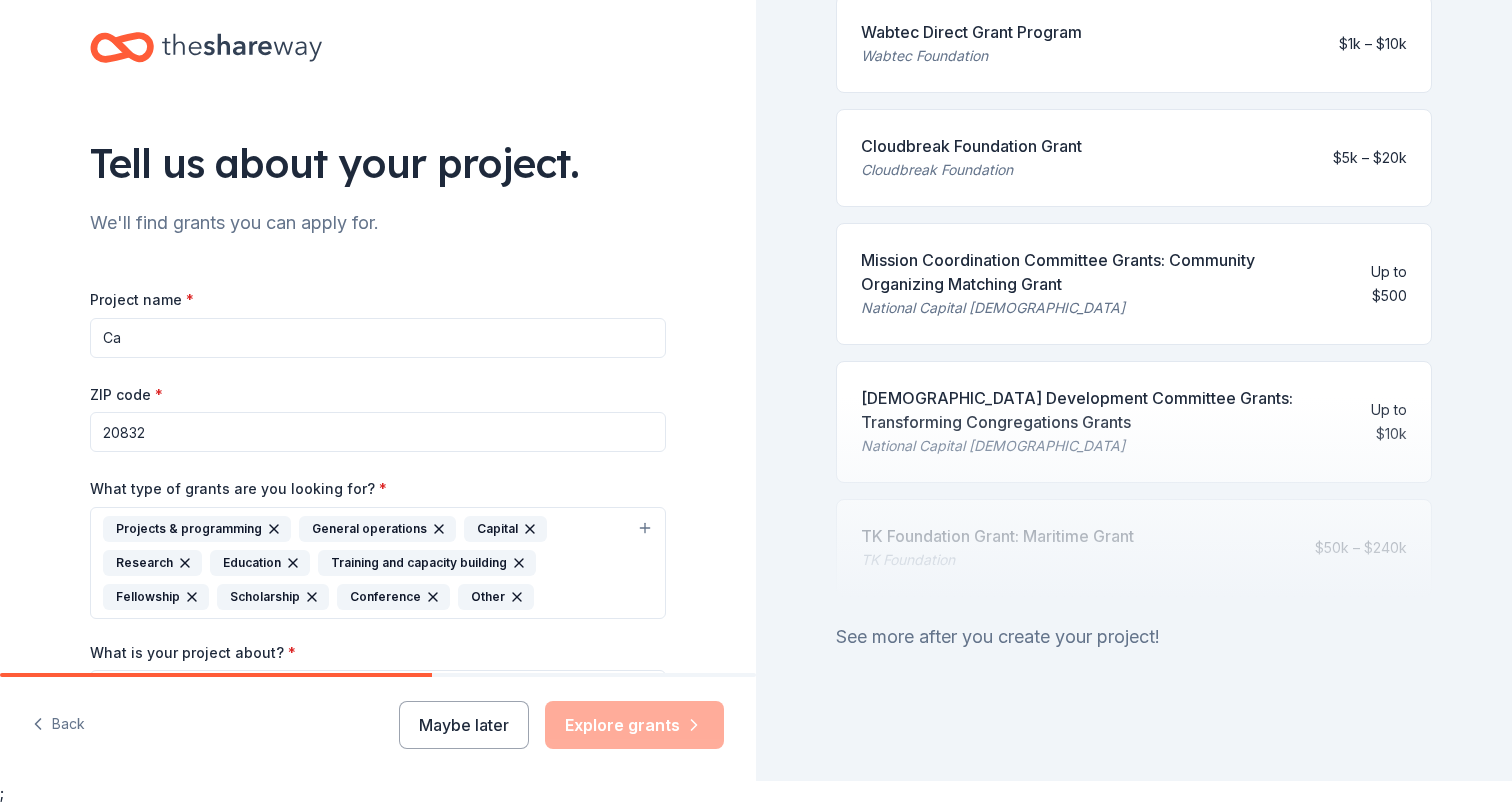 type on "C" 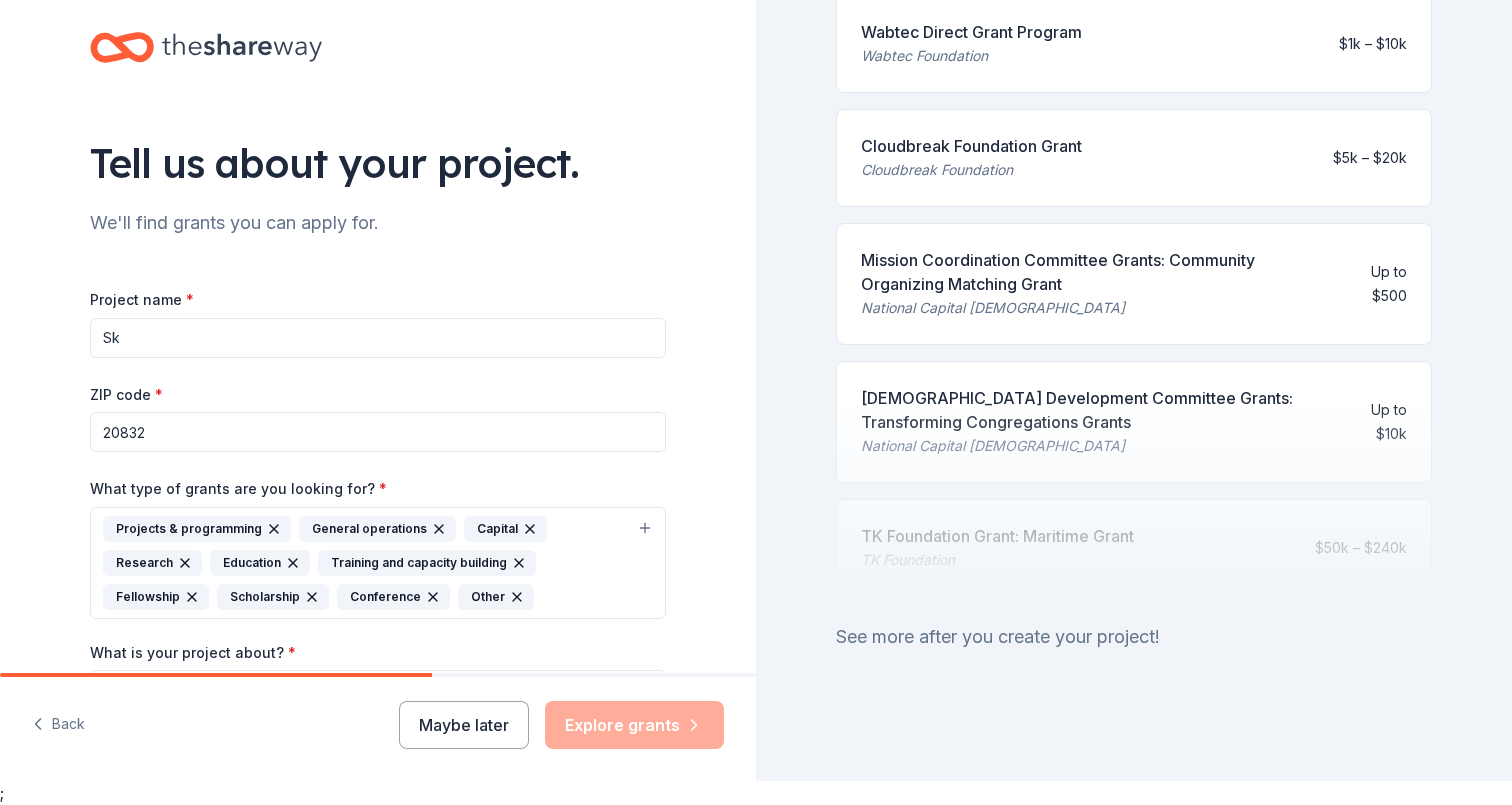 type on "S" 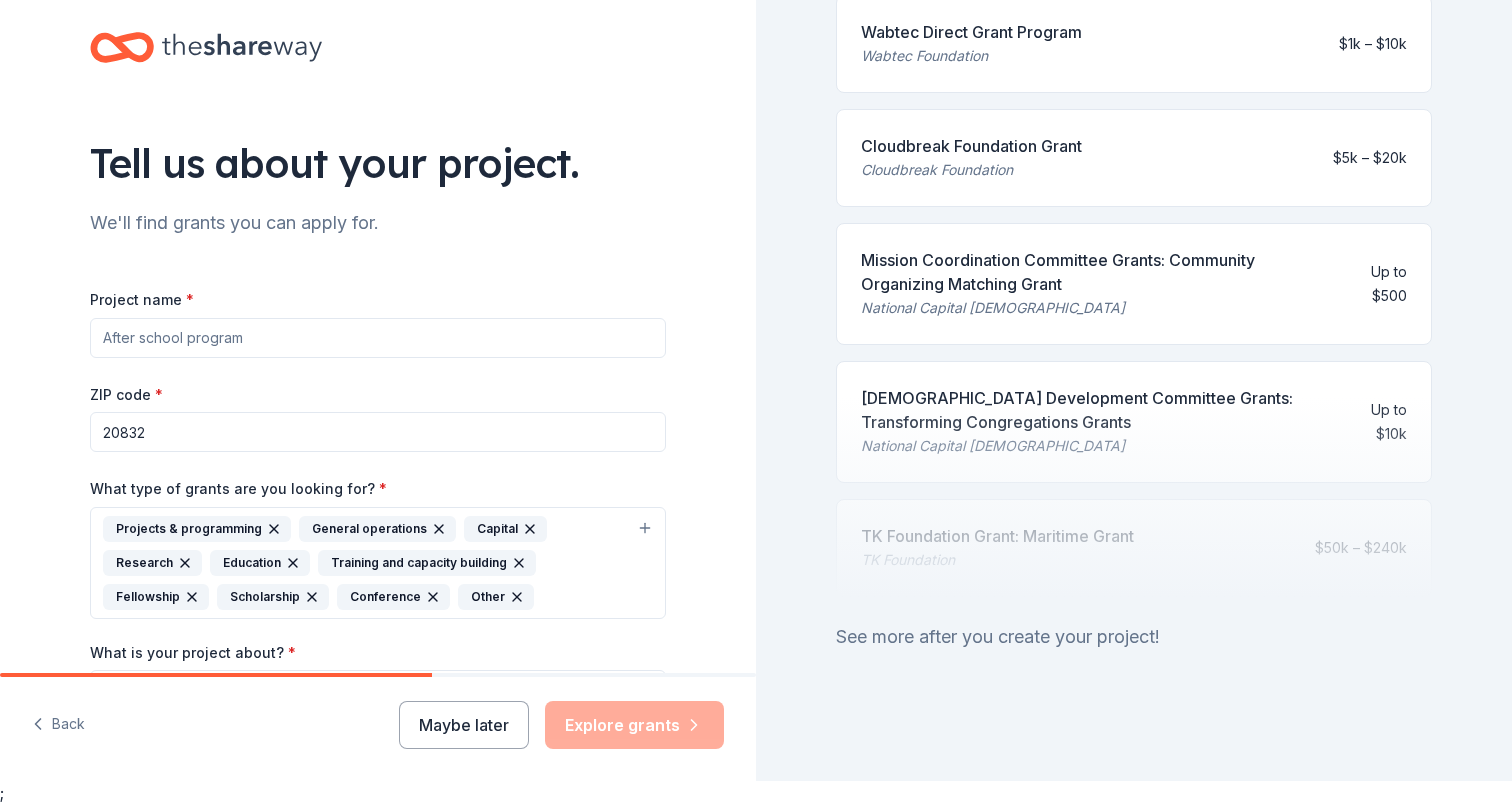 scroll, scrollTop: 0, scrollLeft: 0, axis: both 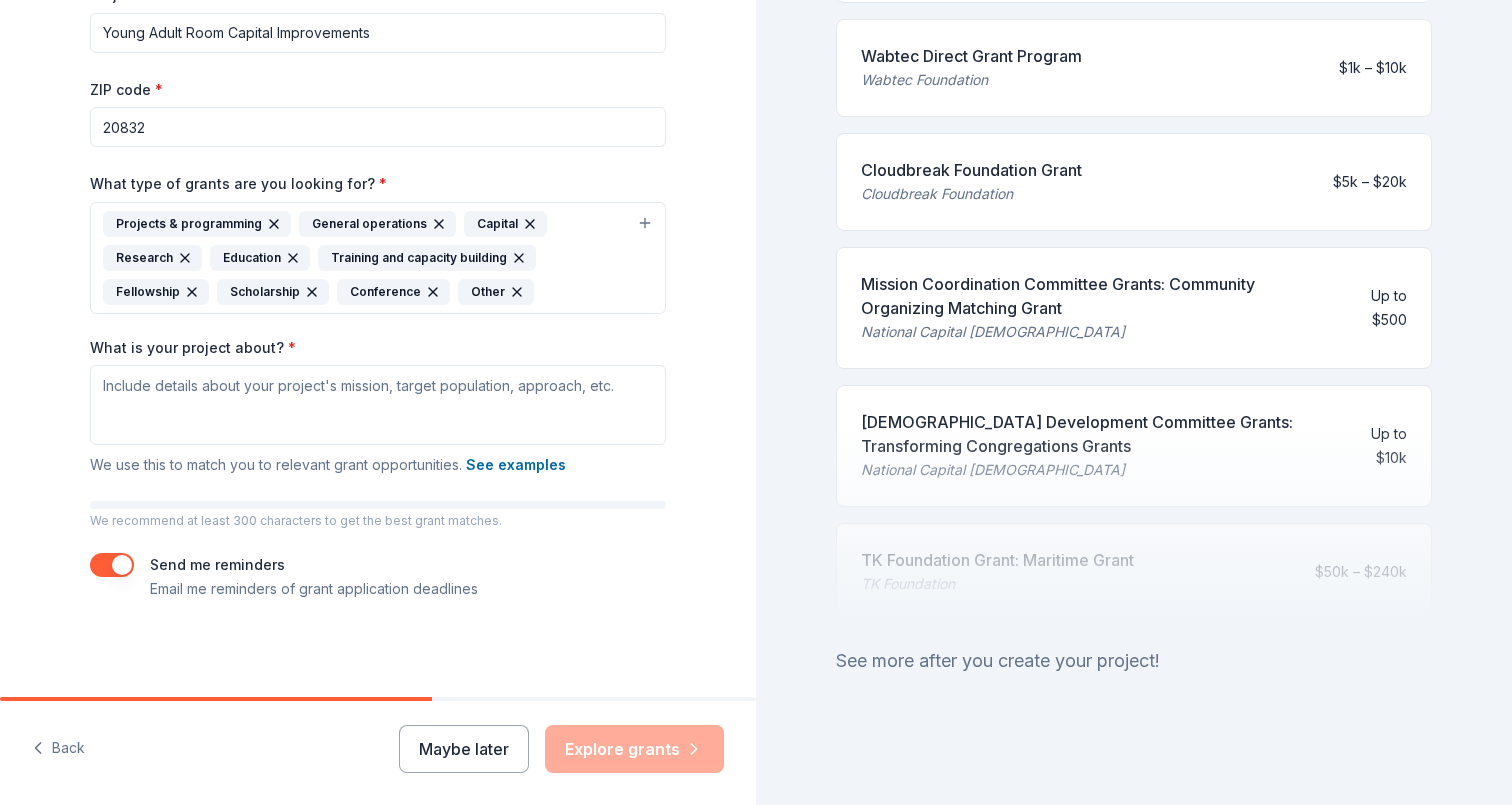 type on "Young Adult Room Capital Improvements" 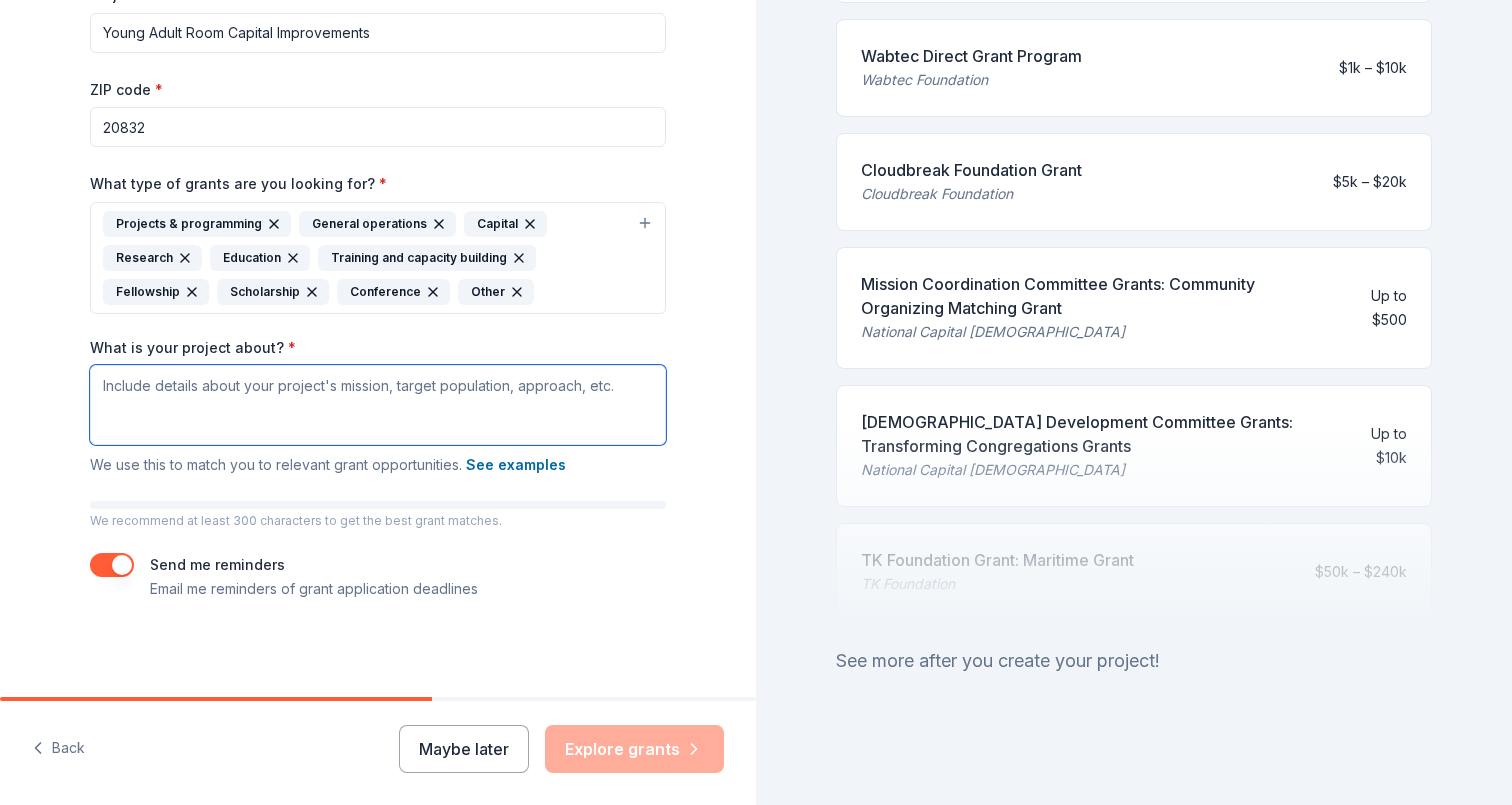 click on "What is your project about? *" at bounding box center [378, 405] 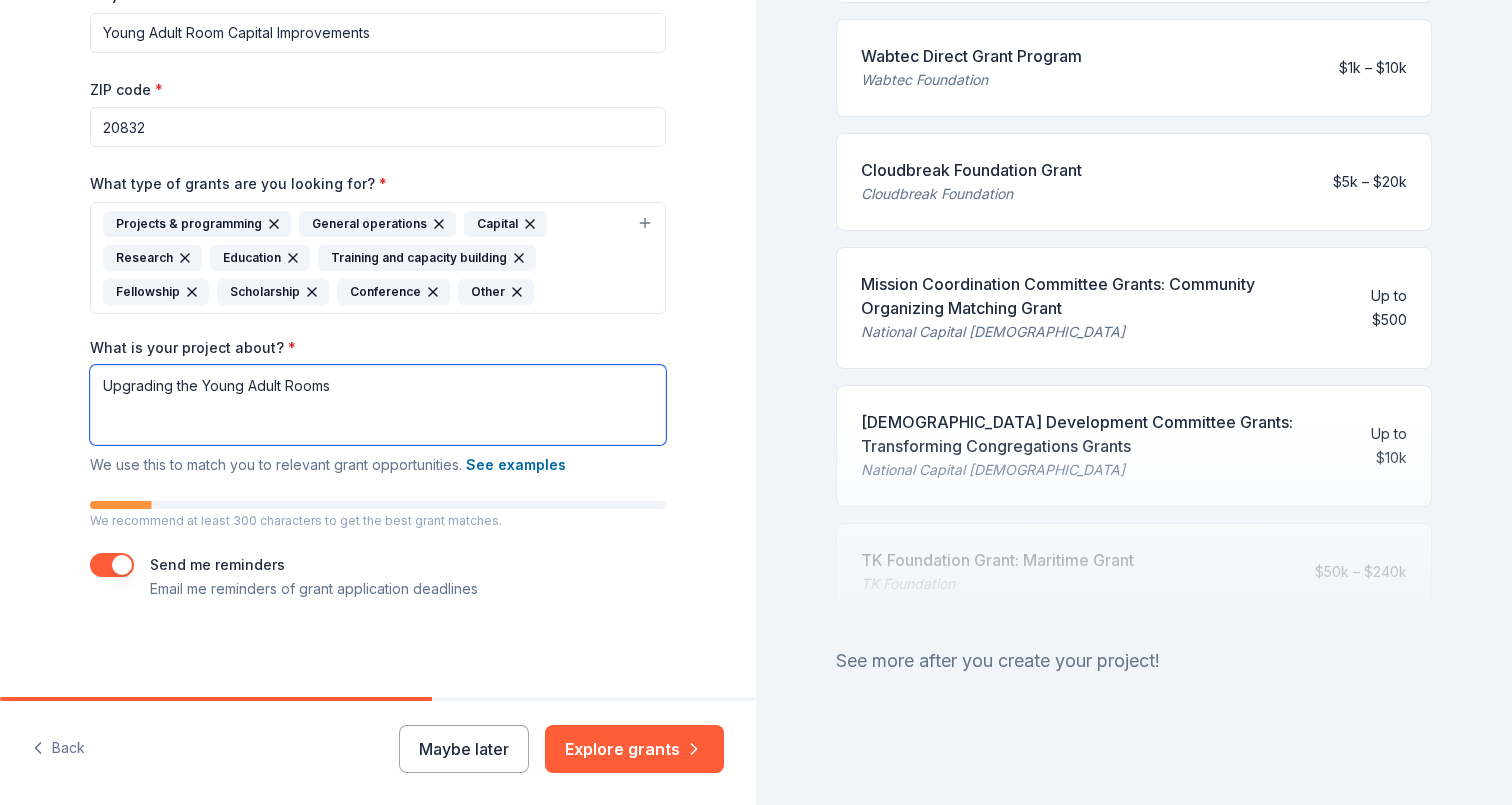 type on "Upgrading the Young Adult Rooms" 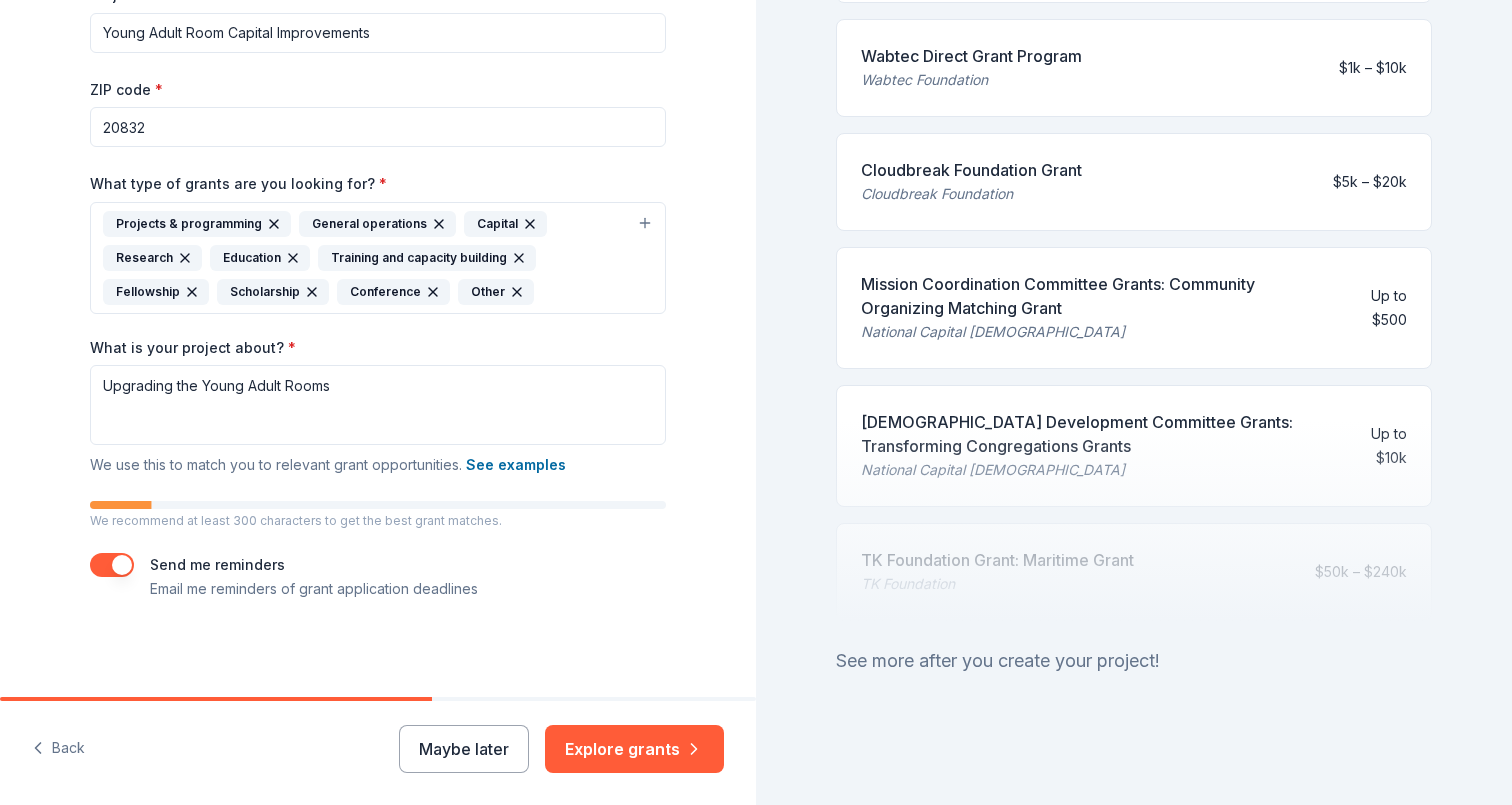 click on "Young Adult Room Capital Improvements" at bounding box center (378, 33) 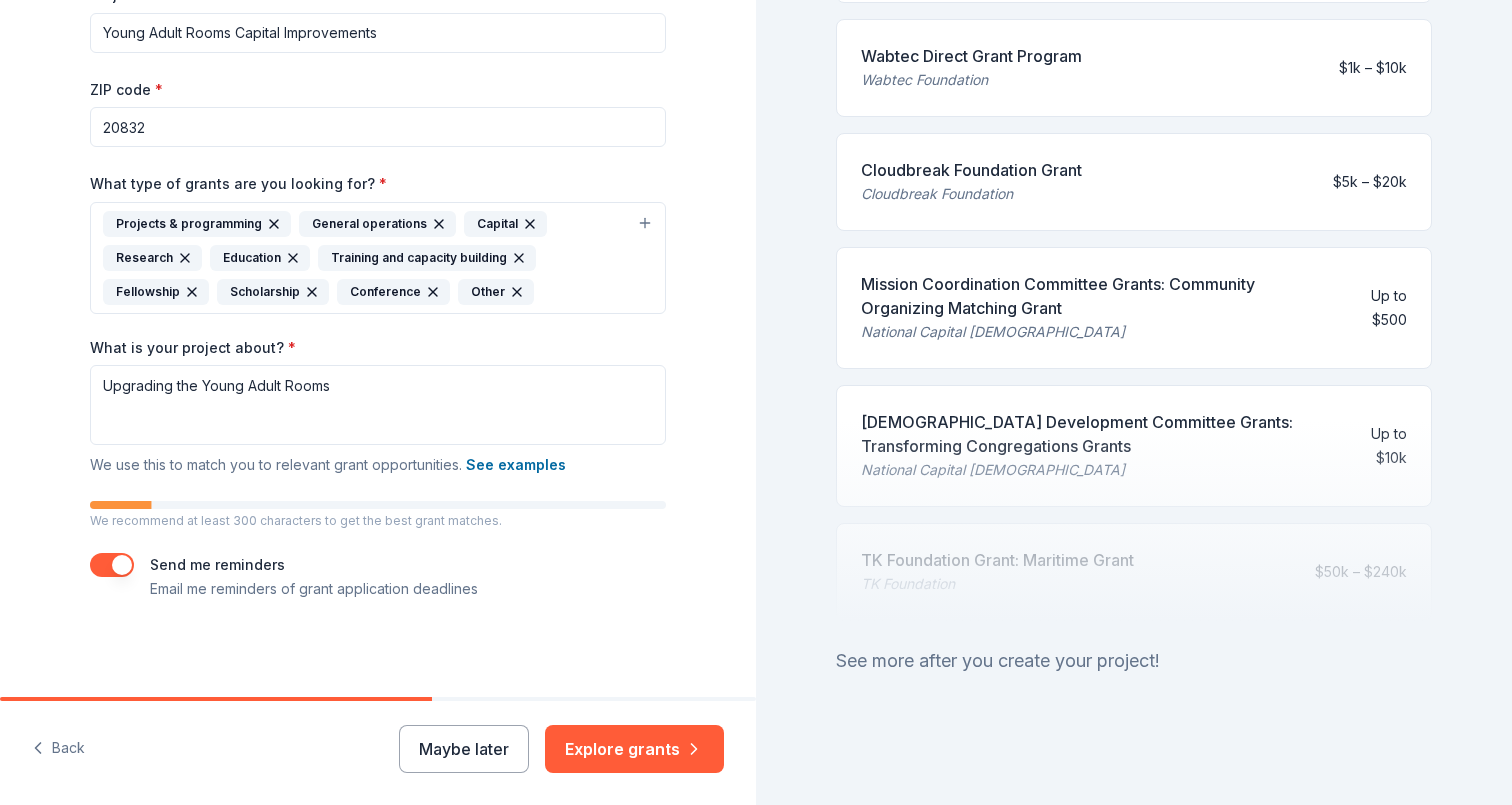 type on "Young Adult Rooms Capital Improvements" 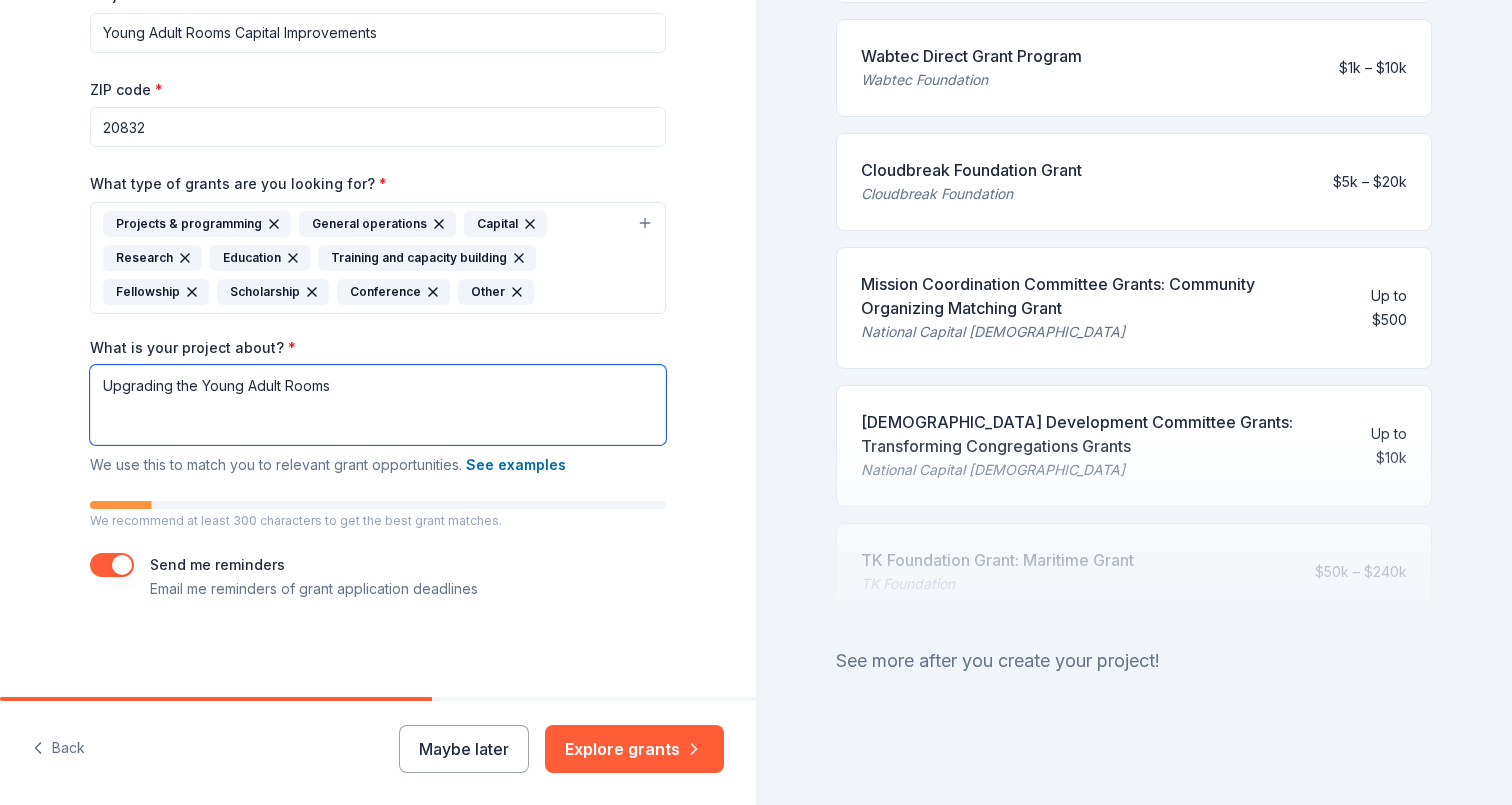 click on "Upgrading the Young Adult Rooms" at bounding box center (378, 405) 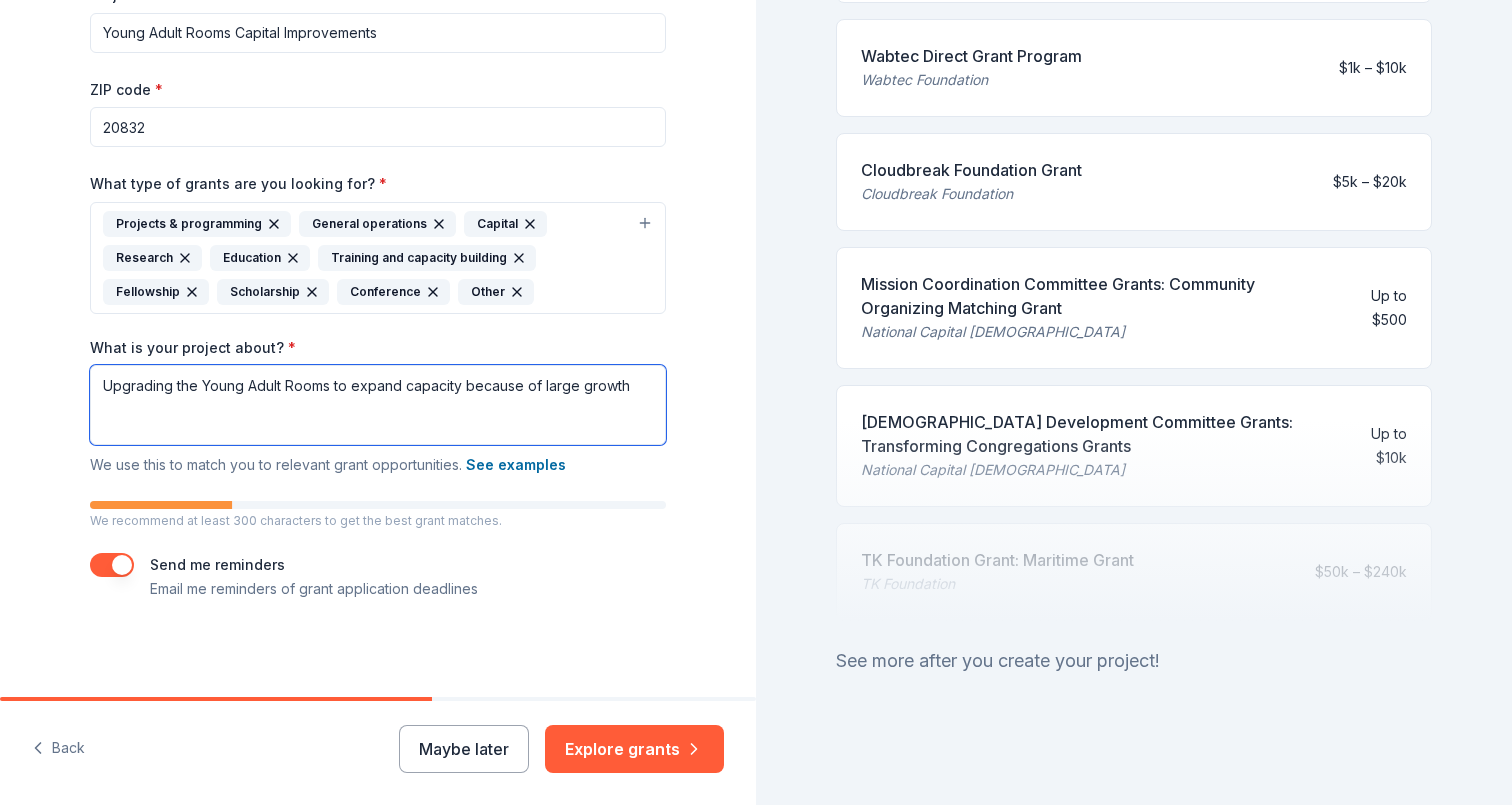 type on "Upgrading the Young Adult Rooms to expand capacity because of large growth" 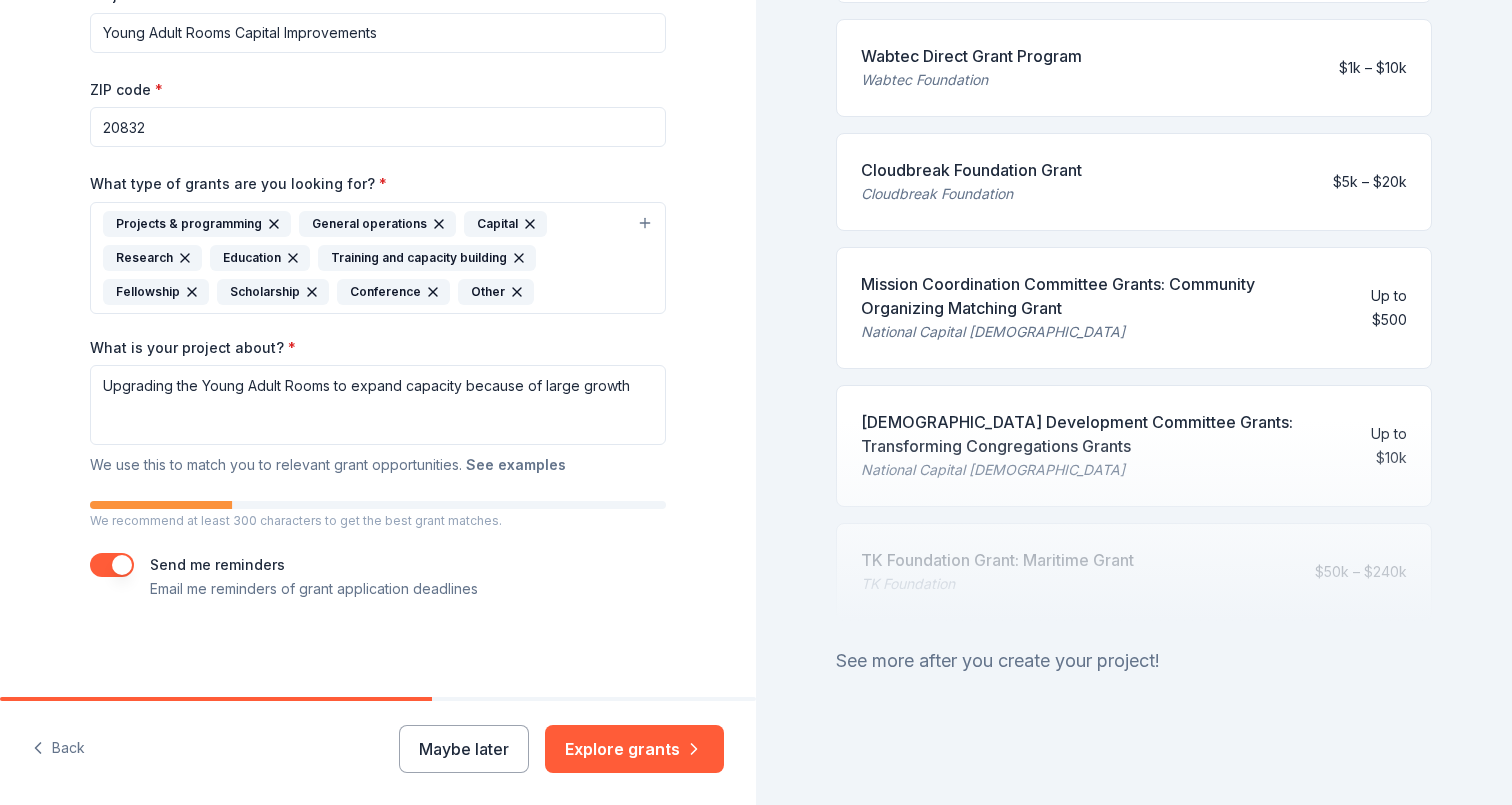 click on "See examples" at bounding box center [516, 465] 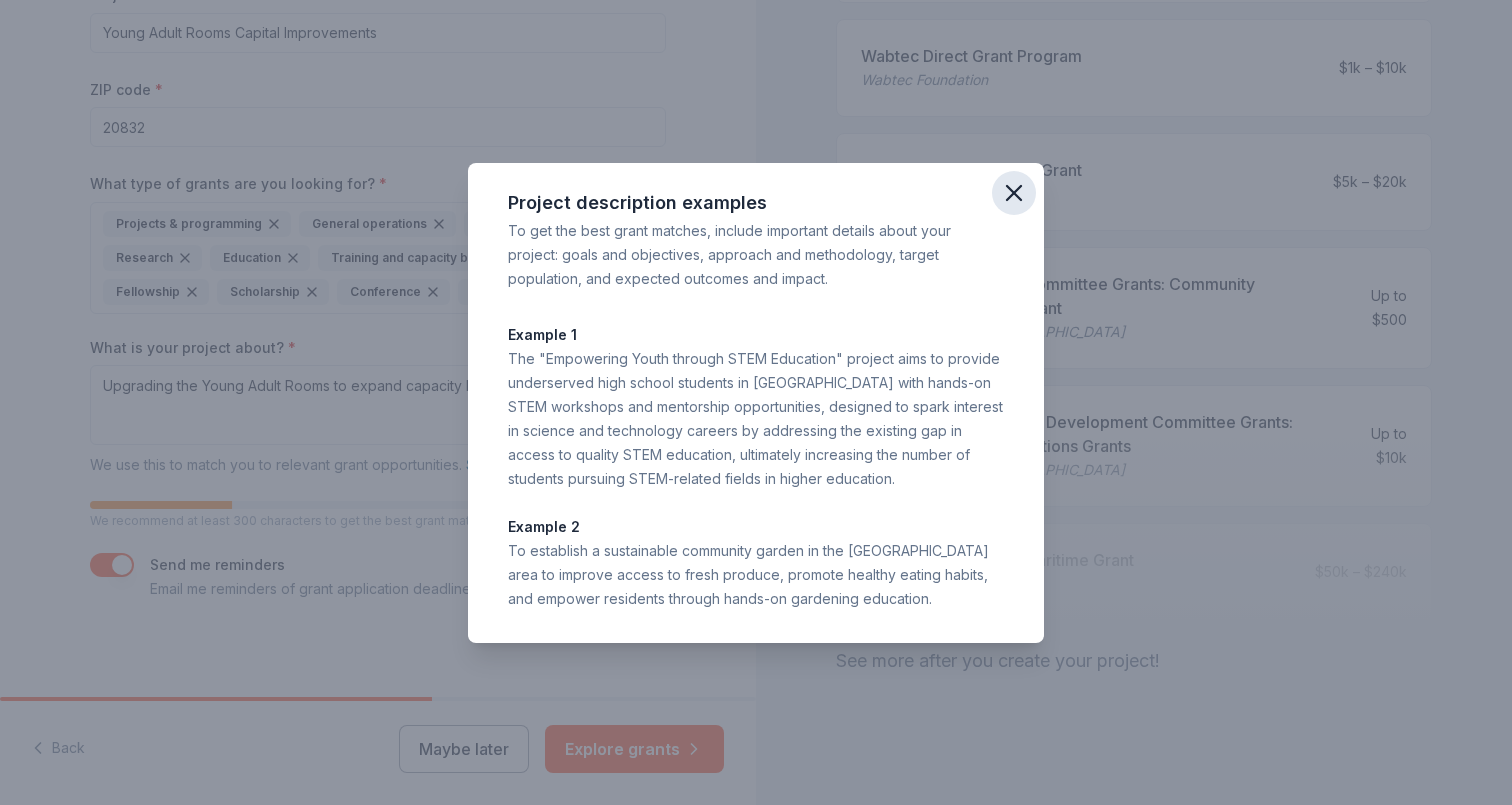 click 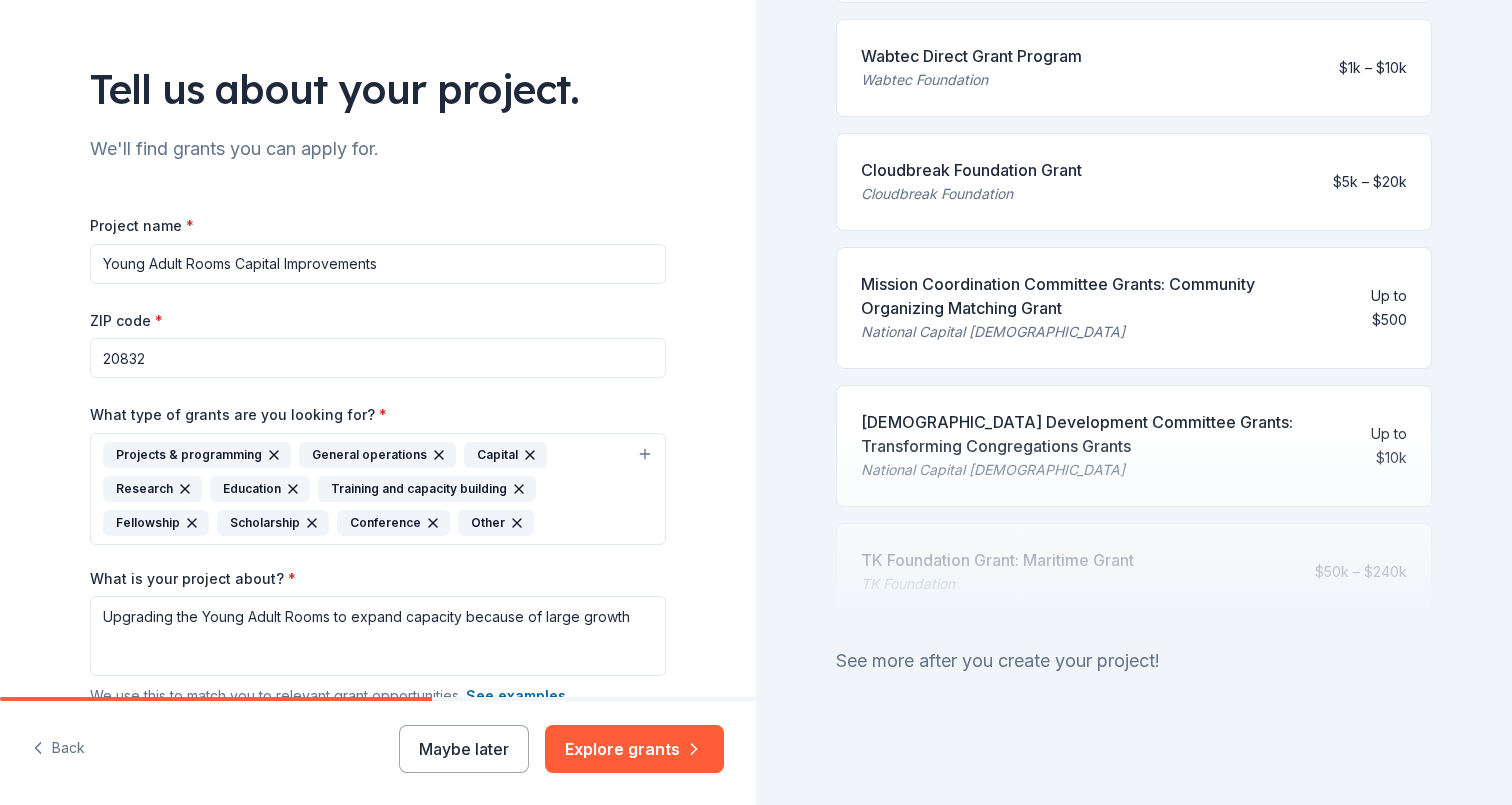 scroll, scrollTop: 93, scrollLeft: 0, axis: vertical 